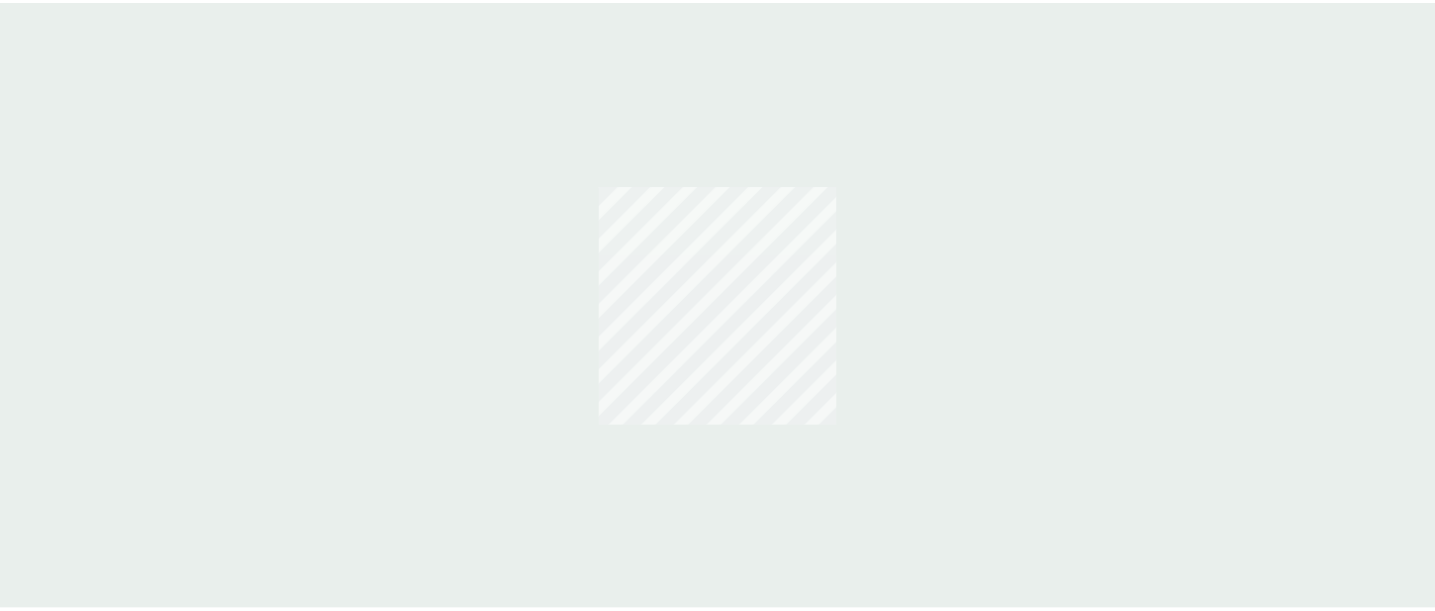scroll, scrollTop: 0, scrollLeft: 0, axis: both 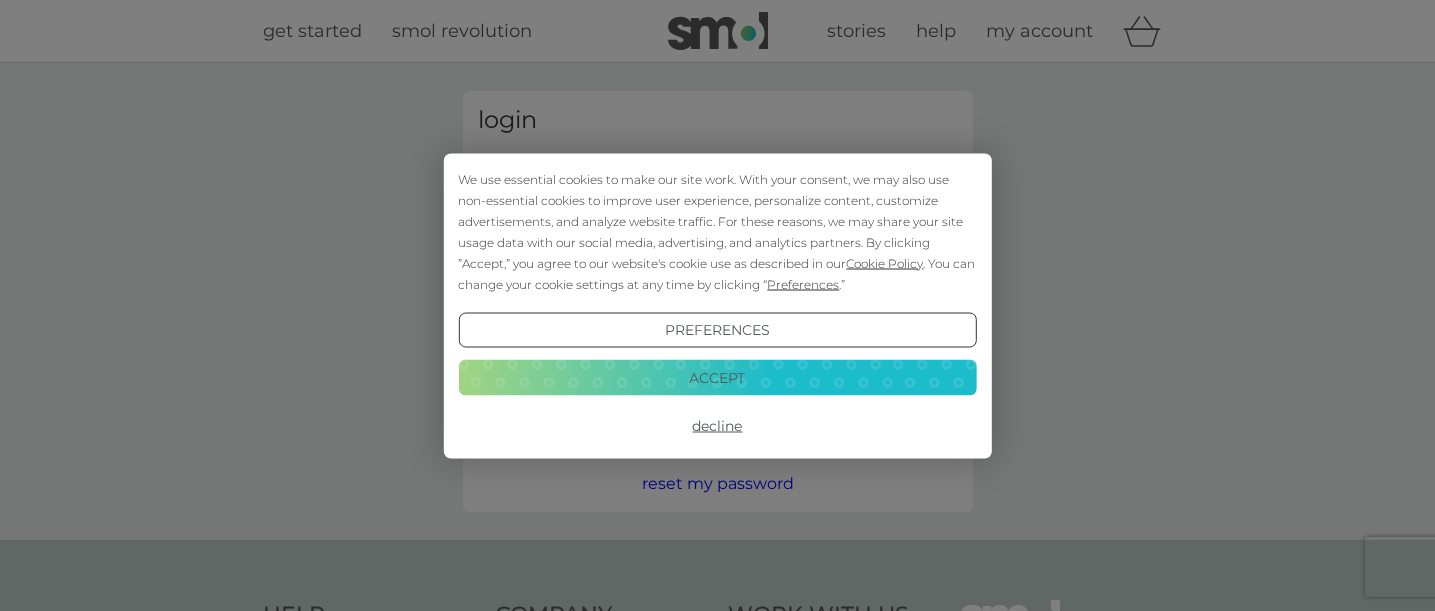 type on "[EMAIL]" 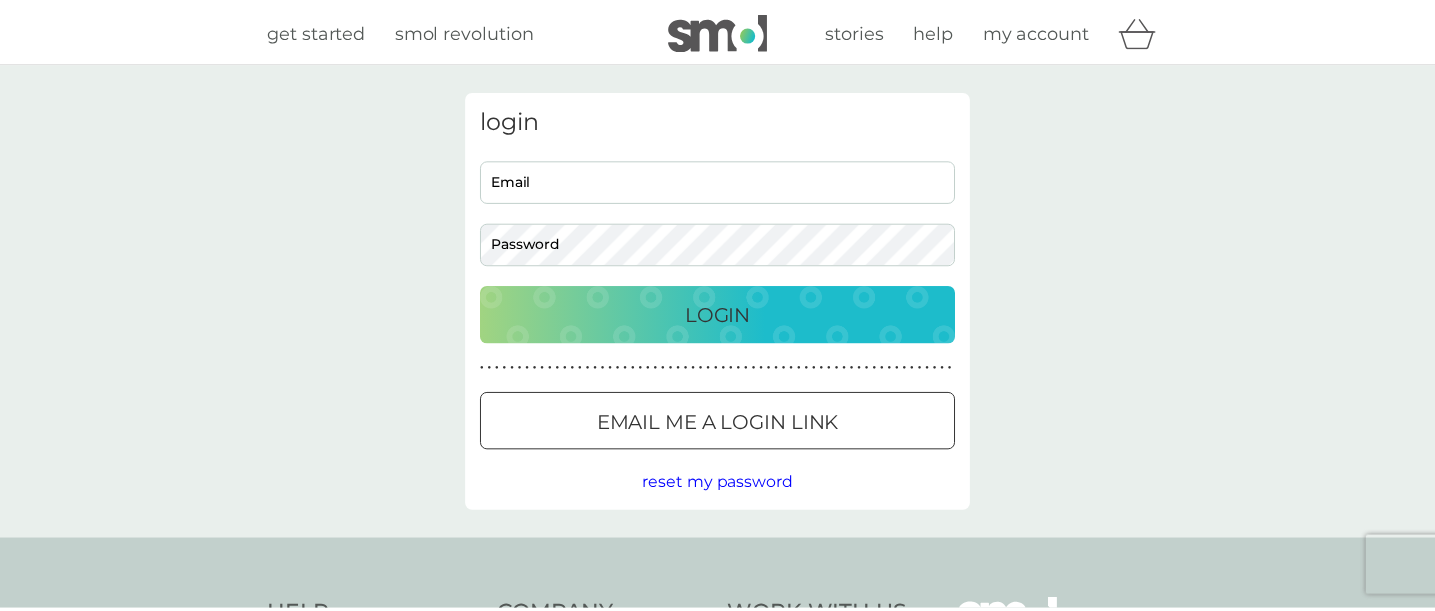 scroll, scrollTop: 0, scrollLeft: 0, axis: both 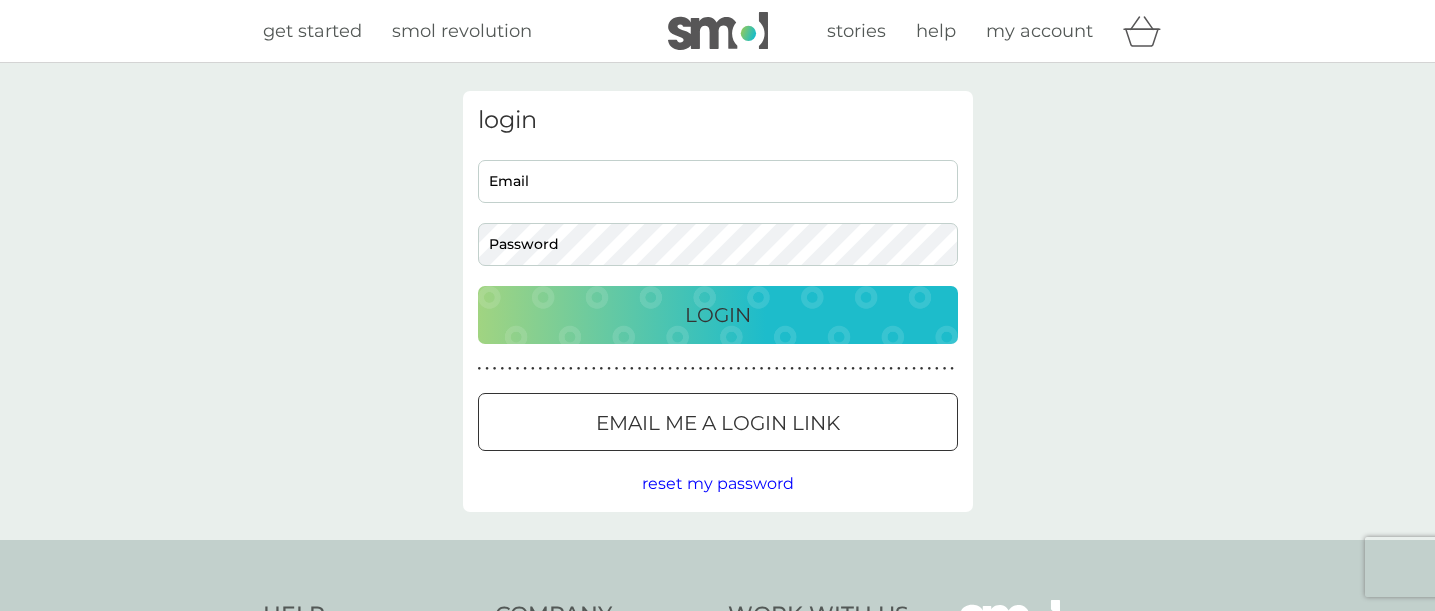 type on "carolyntaylor26@hotmail.com" 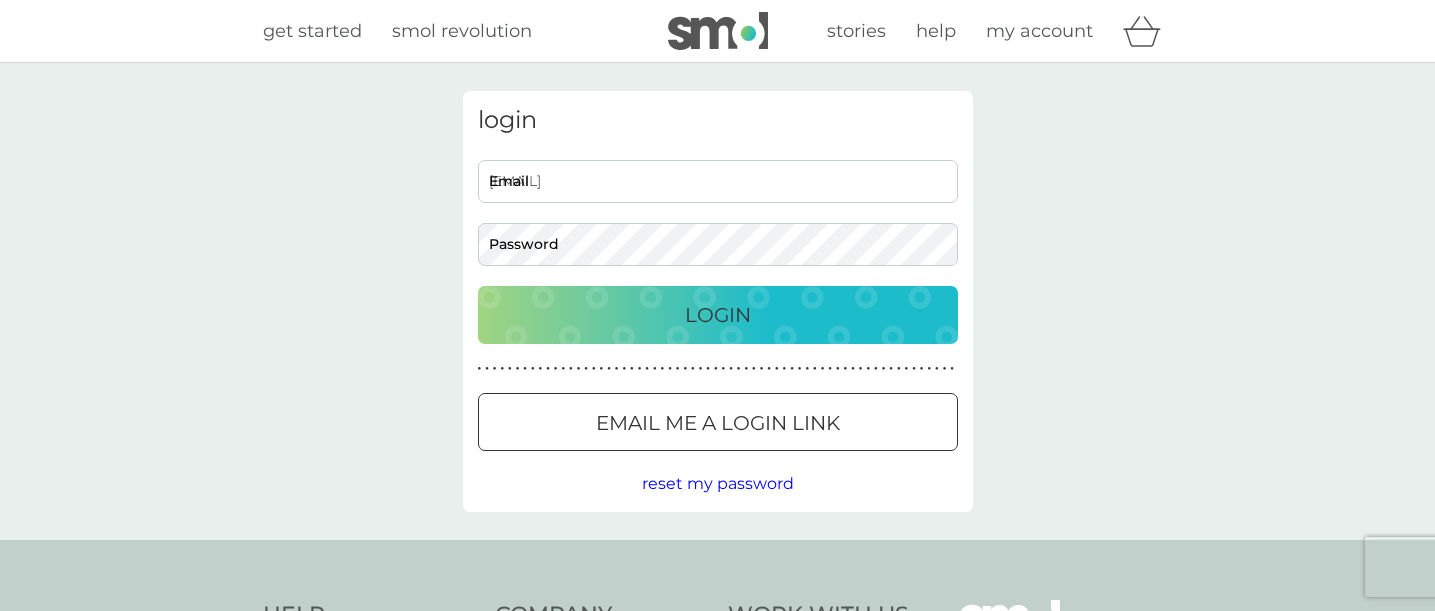 click on "Login" at bounding box center [718, 315] 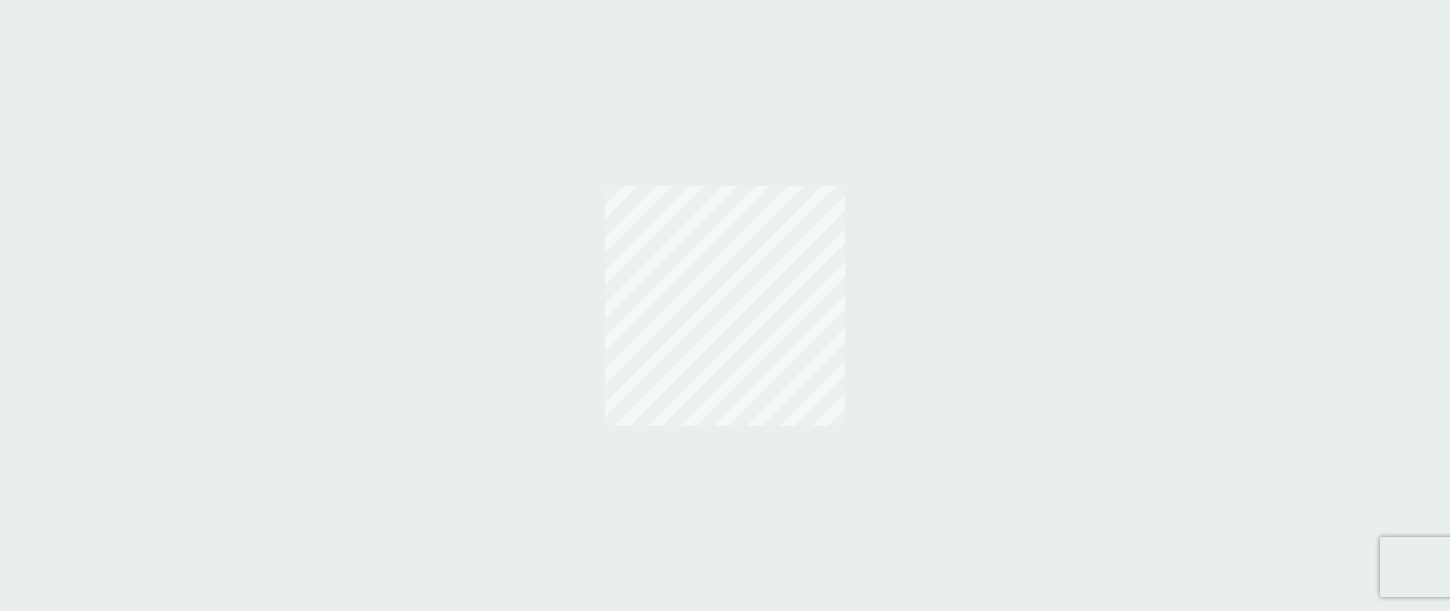 scroll, scrollTop: 0, scrollLeft: 0, axis: both 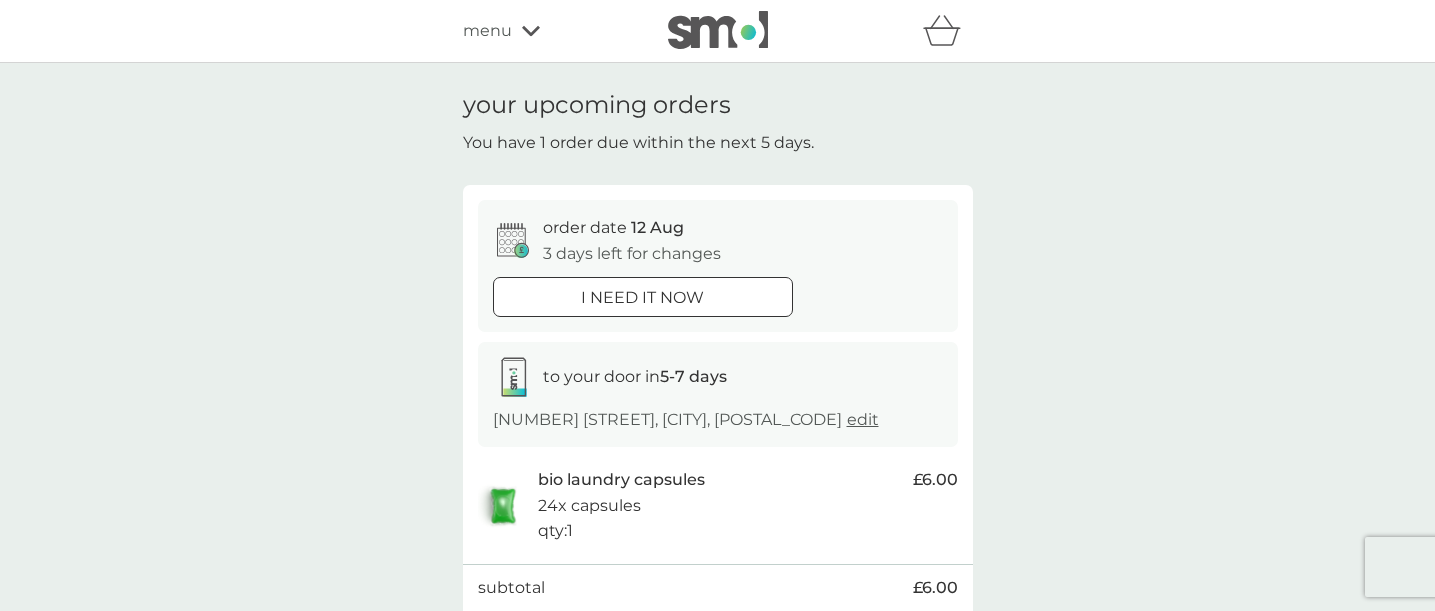 click on "menu" at bounding box center [548, 31] 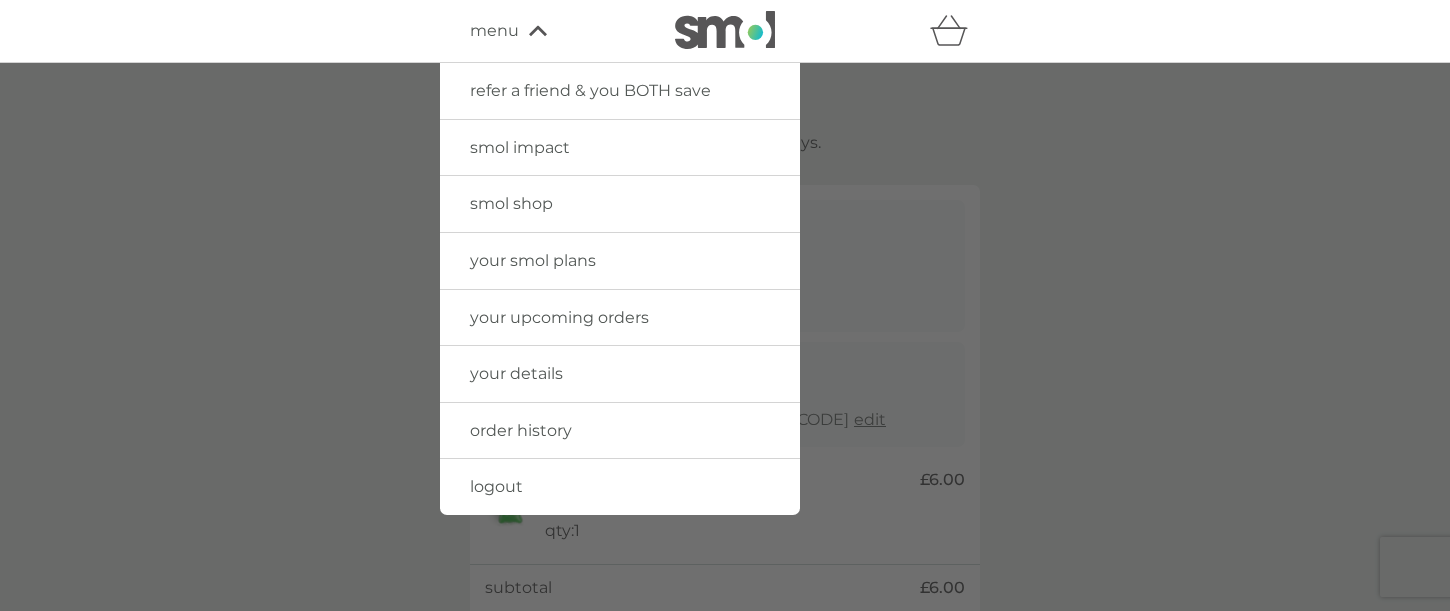 click on "smol shop" at bounding box center (511, 203) 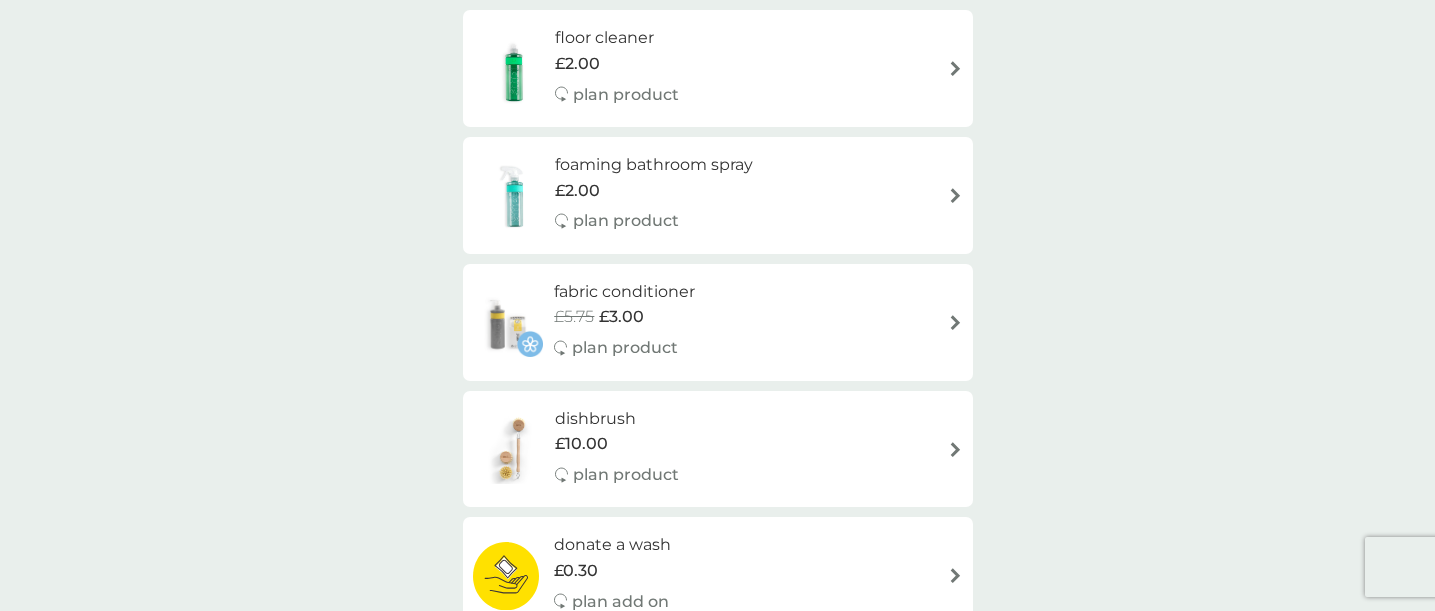 scroll, scrollTop: 700, scrollLeft: 0, axis: vertical 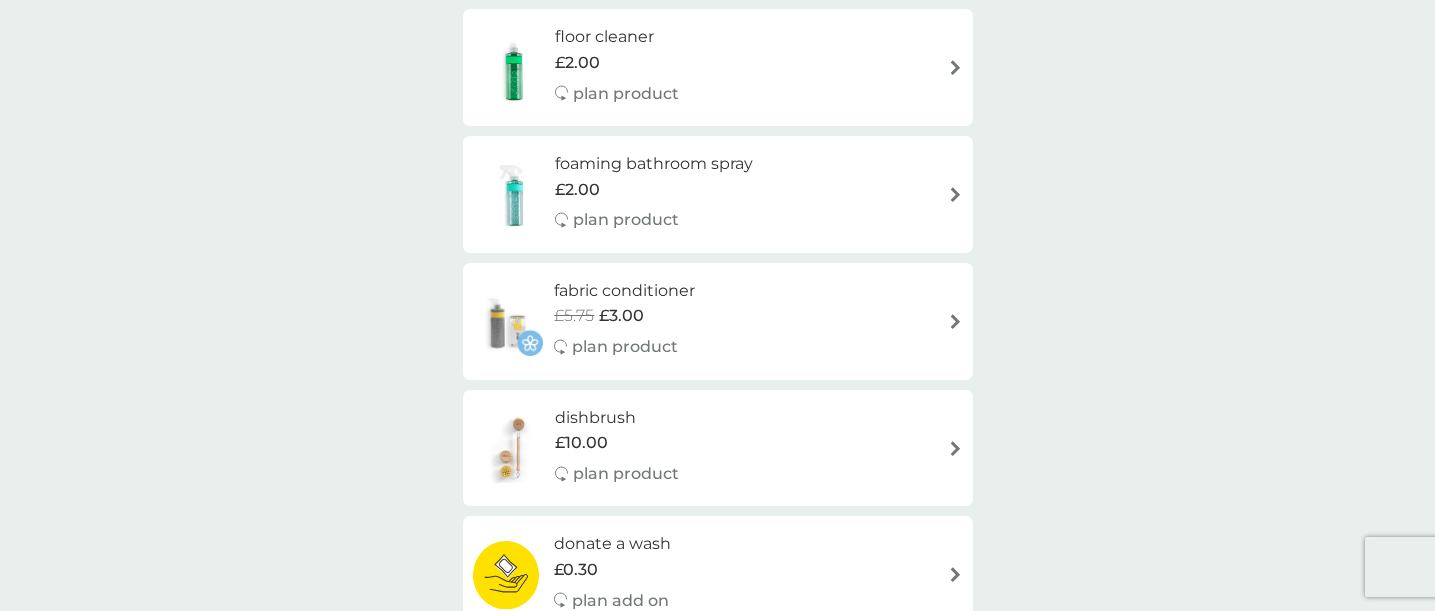click on "foaming bathroom spray £2.00 plan product" at bounding box center [718, 194] 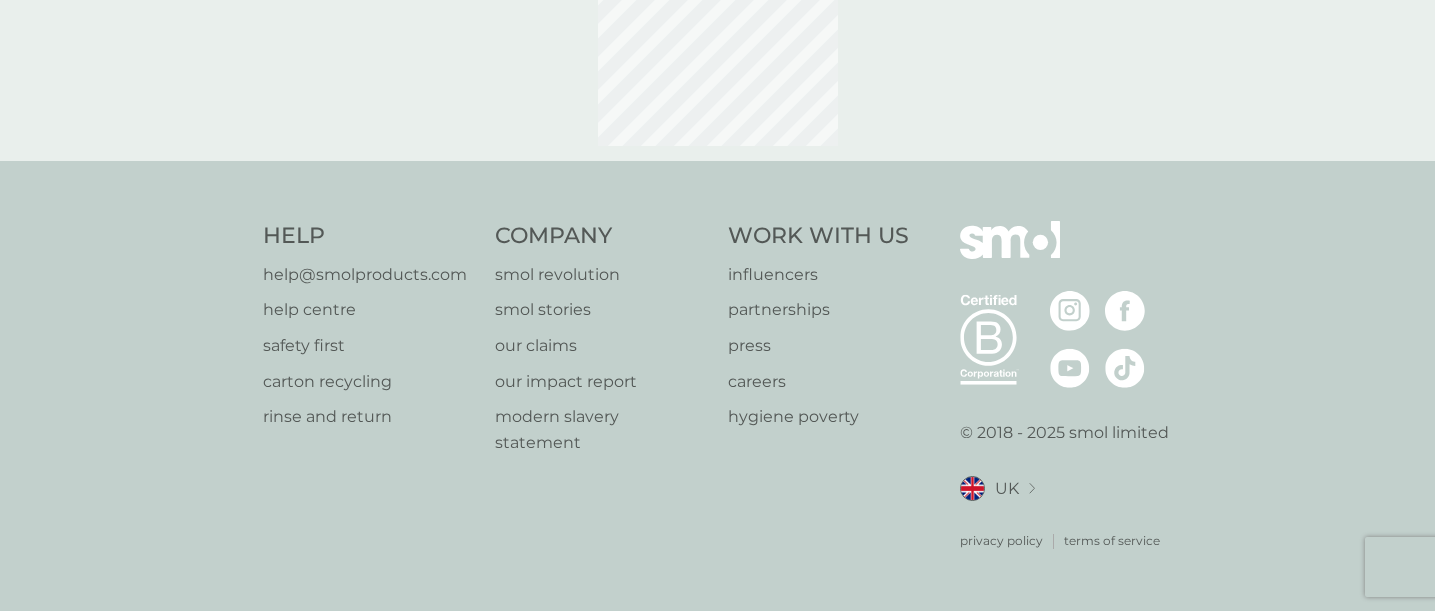 scroll, scrollTop: 0, scrollLeft: 0, axis: both 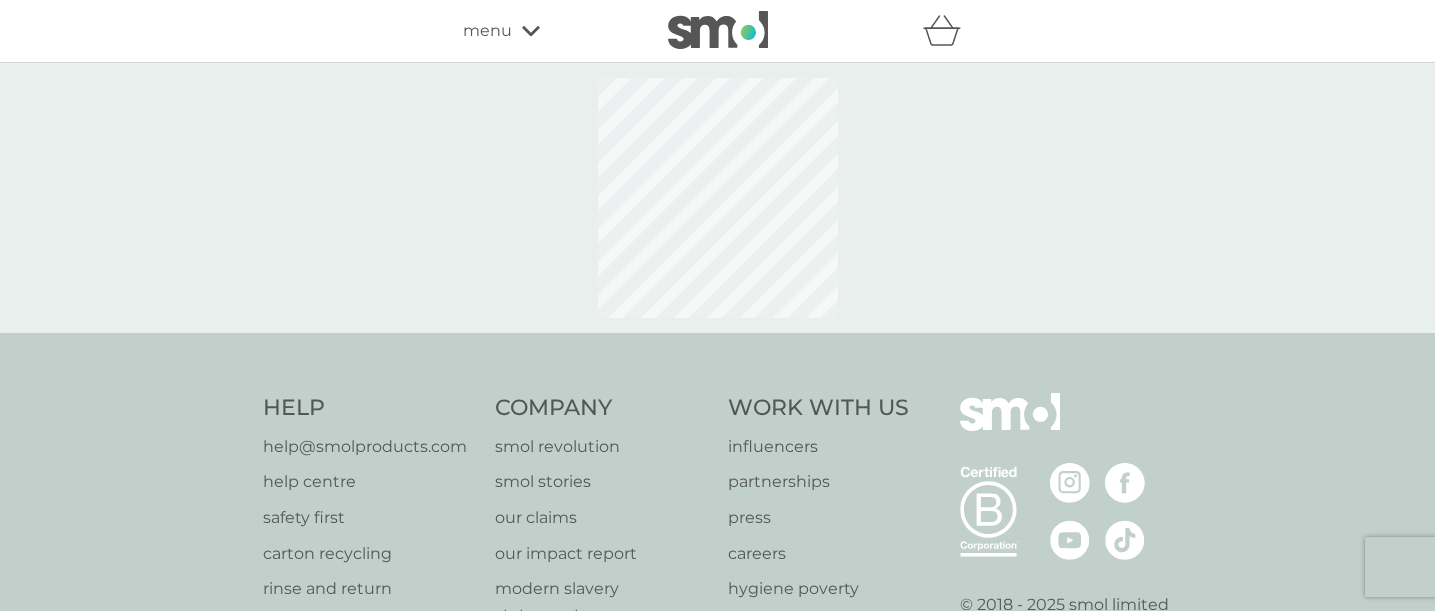 select on "182" 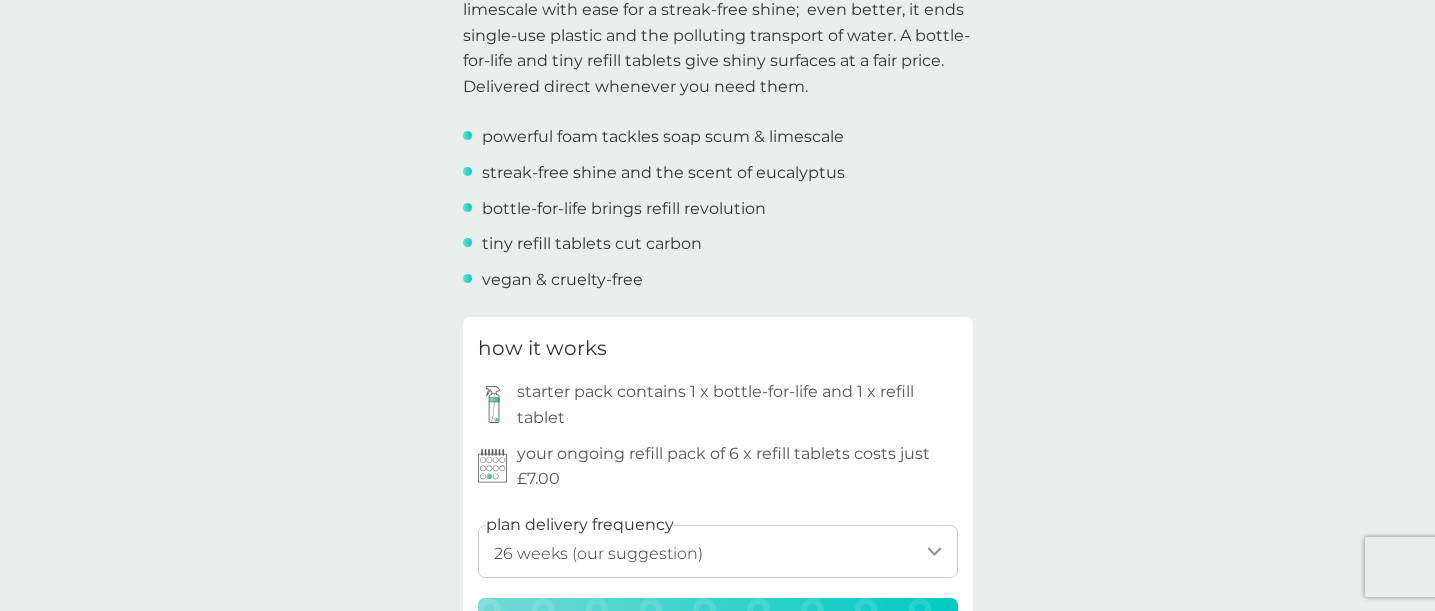 scroll, scrollTop: 900, scrollLeft: 0, axis: vertical 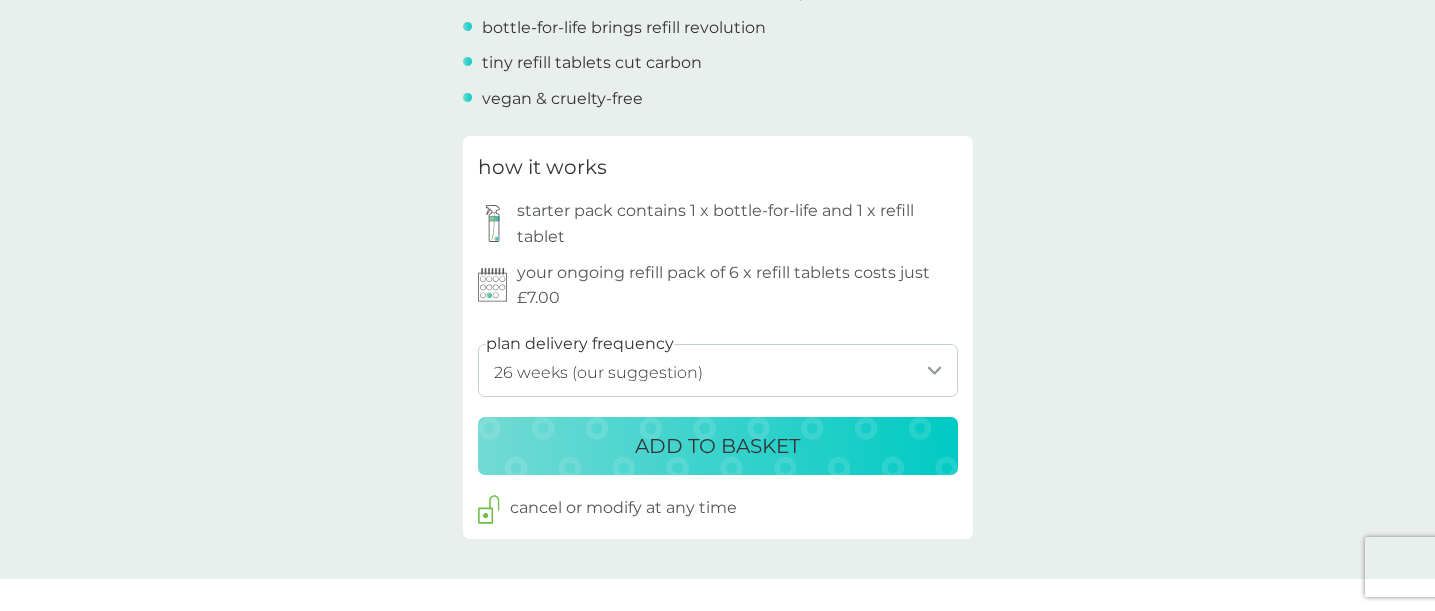 click on "1 week  2 weeks  3 weeks  4 weeks  5 weeks  6 weeks  7 weeks  8 weeks  9 weeks  10 weeks  11 weeks  12 weeks  13 weeks  14 weeks  15 weeks  16 weeks  17 weeks  18 weeks  19 weeks  20 weeks  21 weeks  22 weeks  23 weeks  24 weeks  25 weeks  26 weeks (our suggestion) 27 weeks  28 weeks  29 weeks  30 weeks  31 weeks  32 weeks  33 weeks  34 weeks  35 weeks" at bounding box center (718, 370) 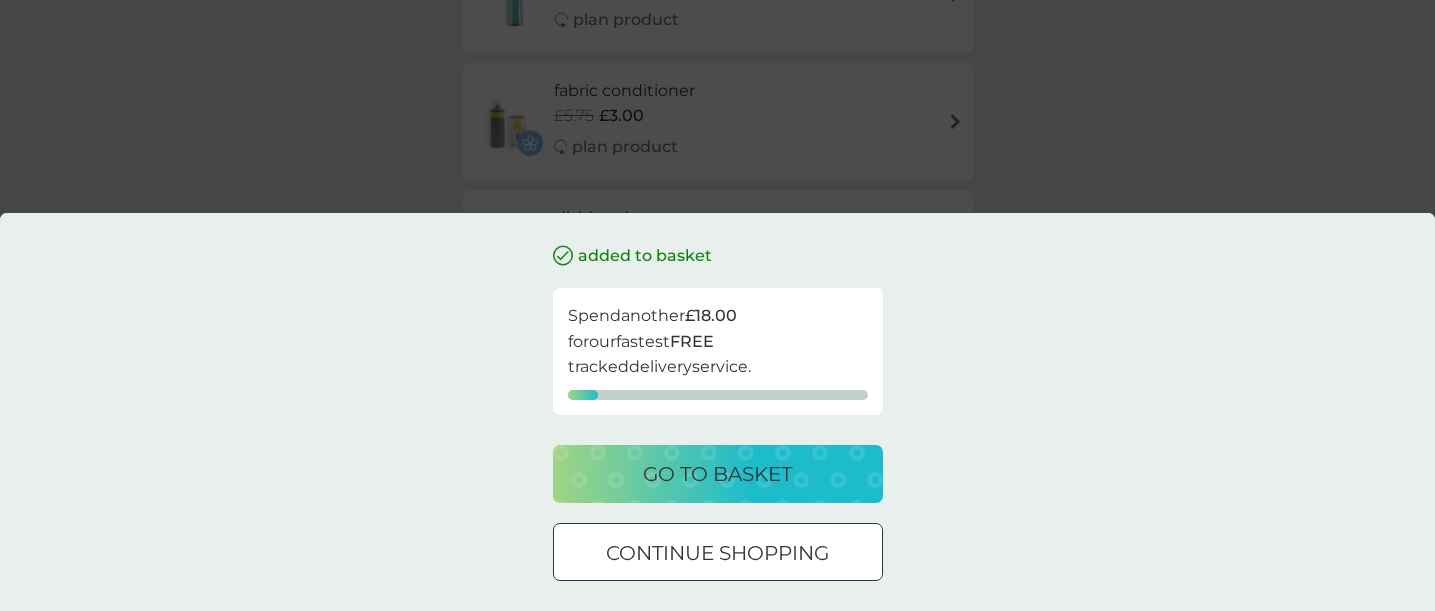 scroll, scrollTop: 0, scrollLeft: 0, axis: both 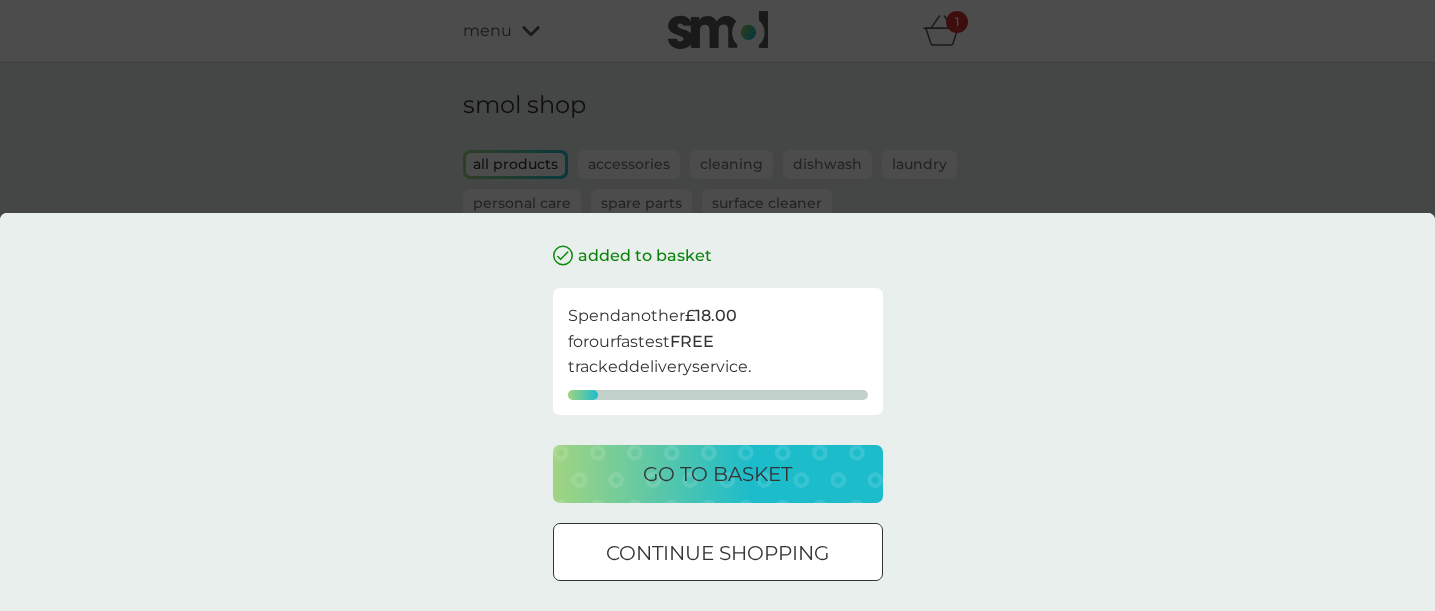 click on "go to basket" at bounding box center (717, 474) 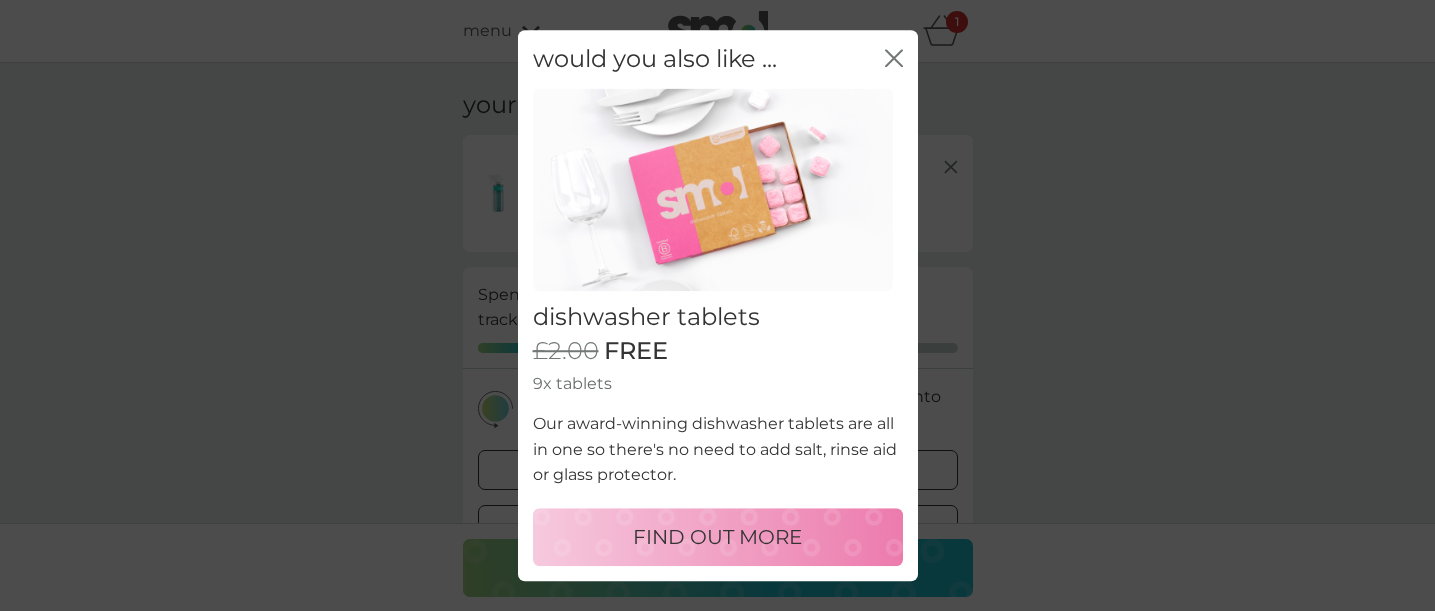 click on "FIND OUT MORE" at bounding box center (717, 537) 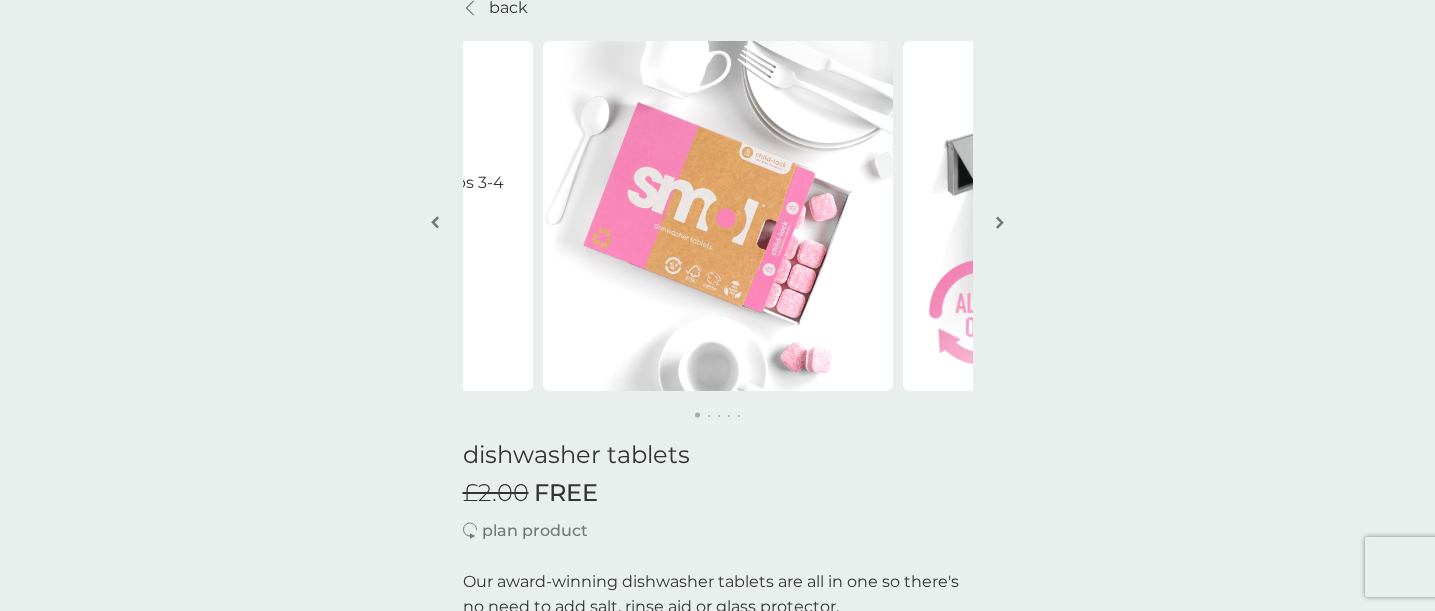 scroll, scrollTop: 0, scrollLeft: 0, axis: both 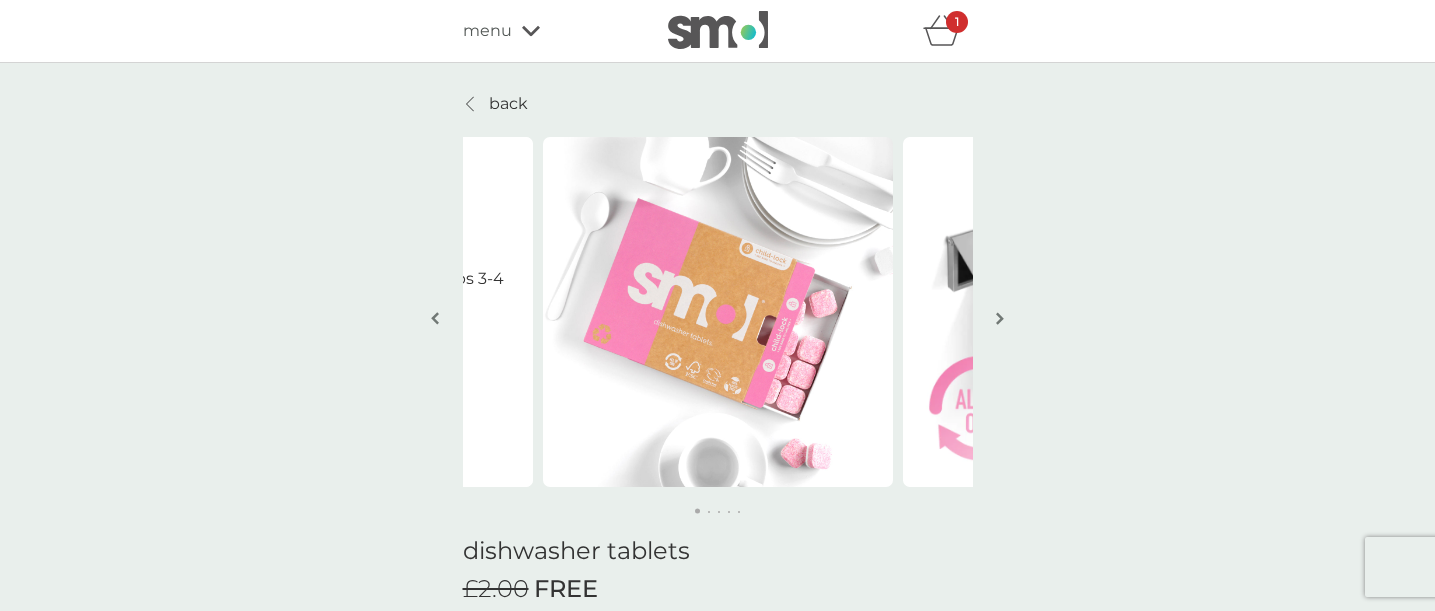 click on "1" at bounding box center (957, 22) 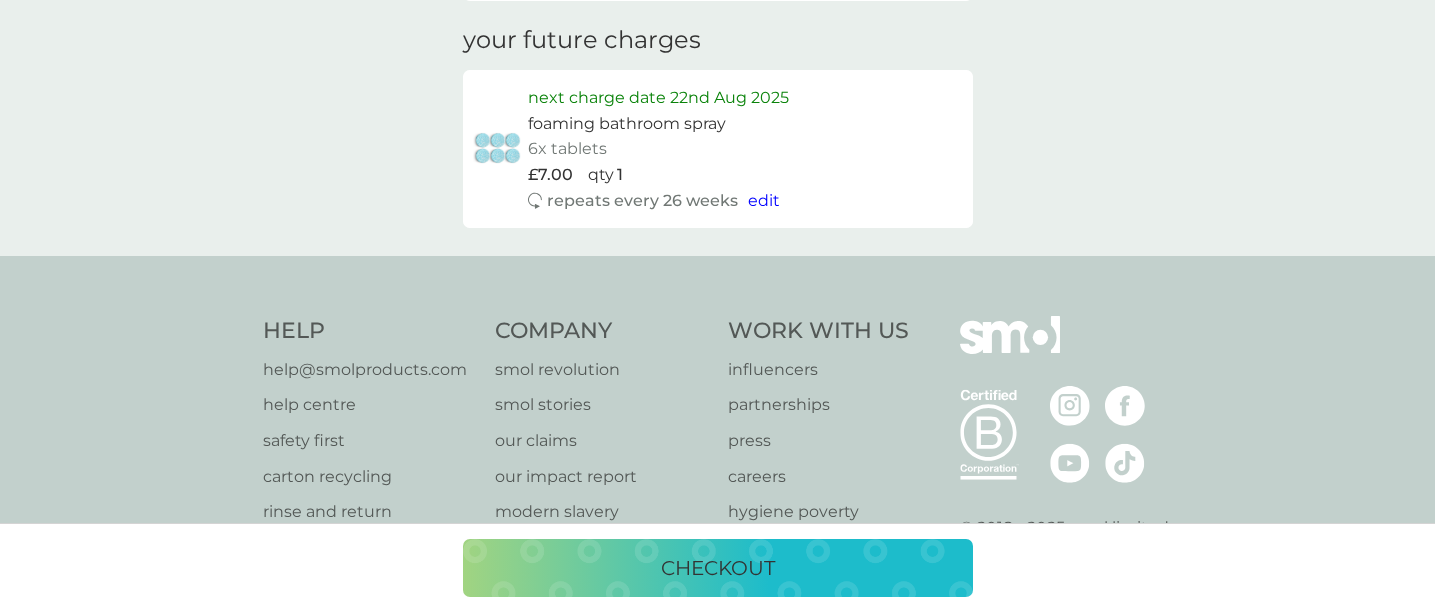 scroll, scrollTop: 897, scrollLeft: 0, axis: vertical 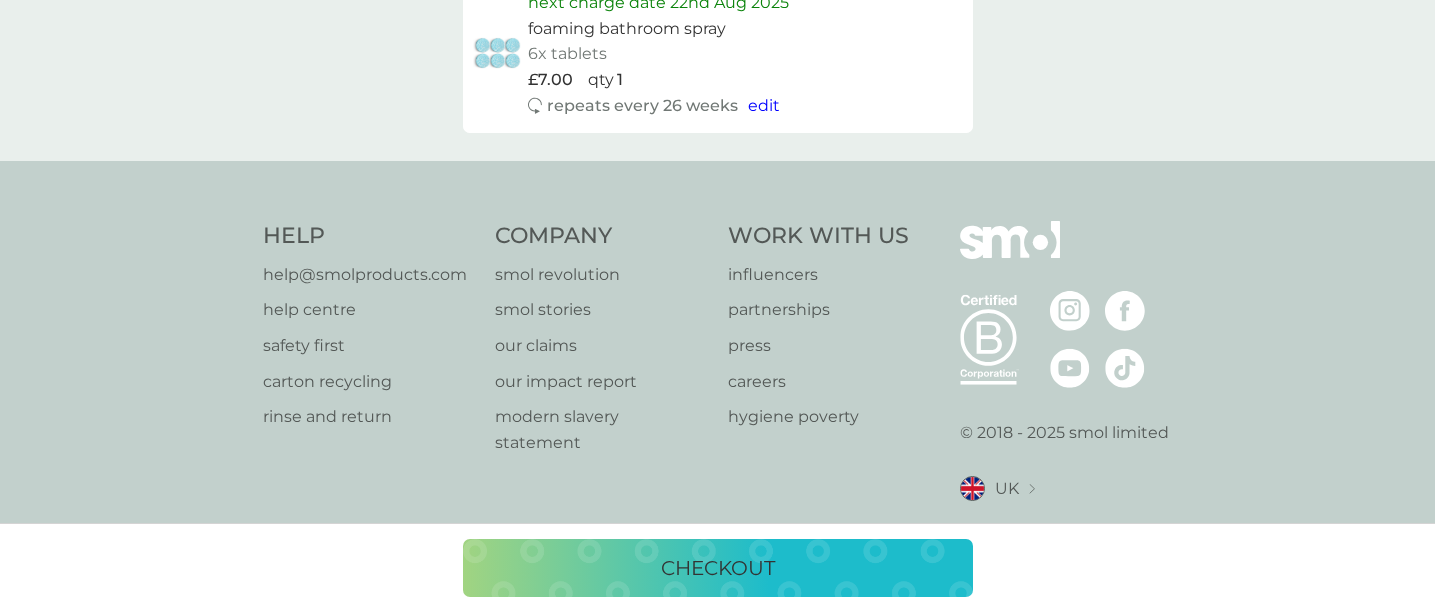 click on "checkout" at bounding box center [718, 568] 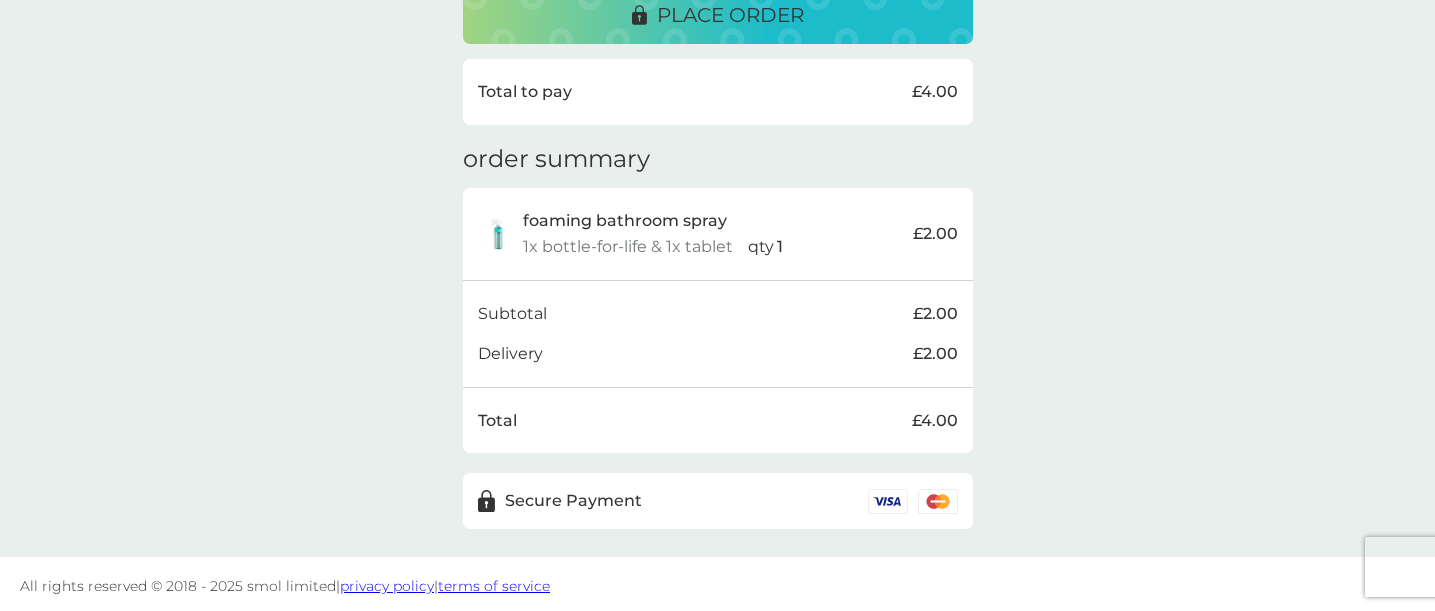 scroll, scrollTop: 552, scrollLeft: 0, axis: vertical 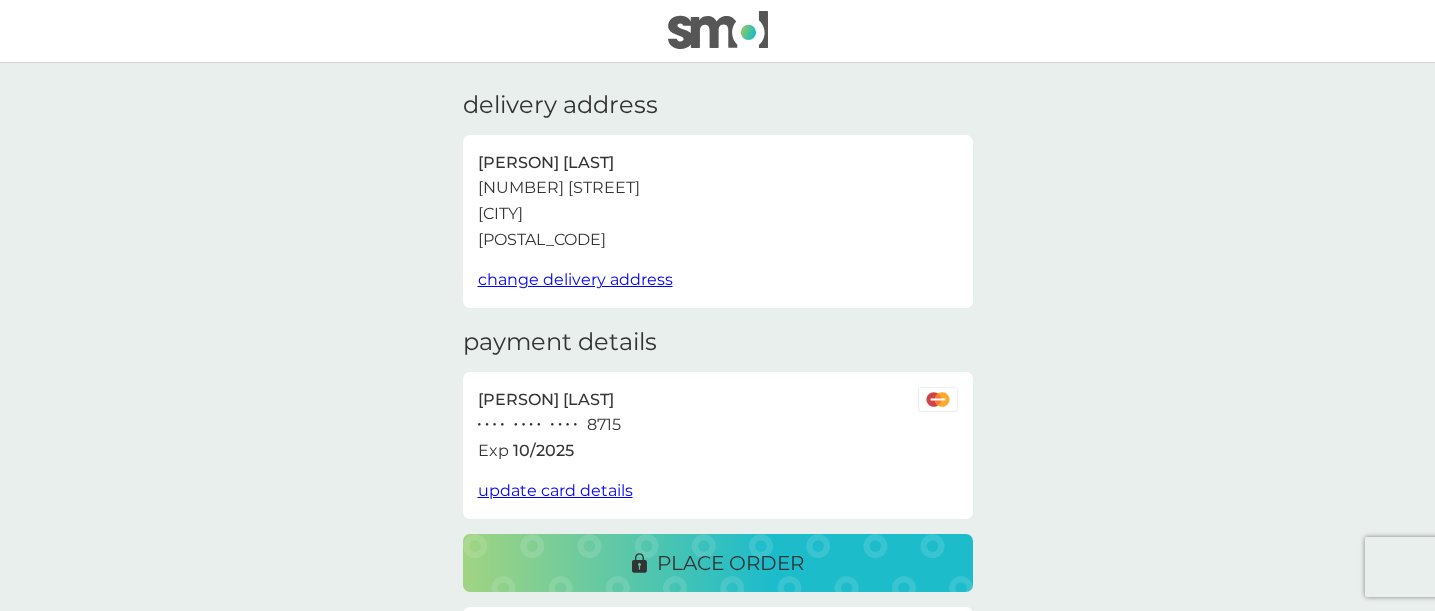 click at bounding box center [718, 30] 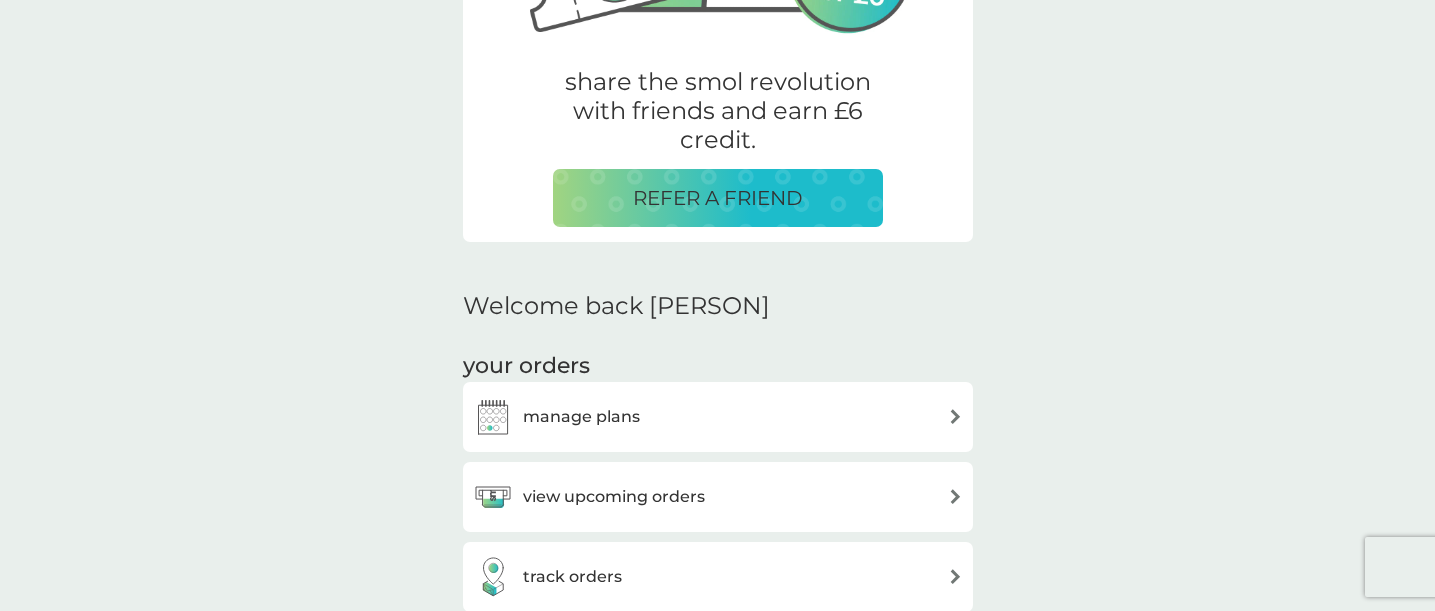 scroll, scrollTop: 500, scrollLeft: 0, axis: vertical 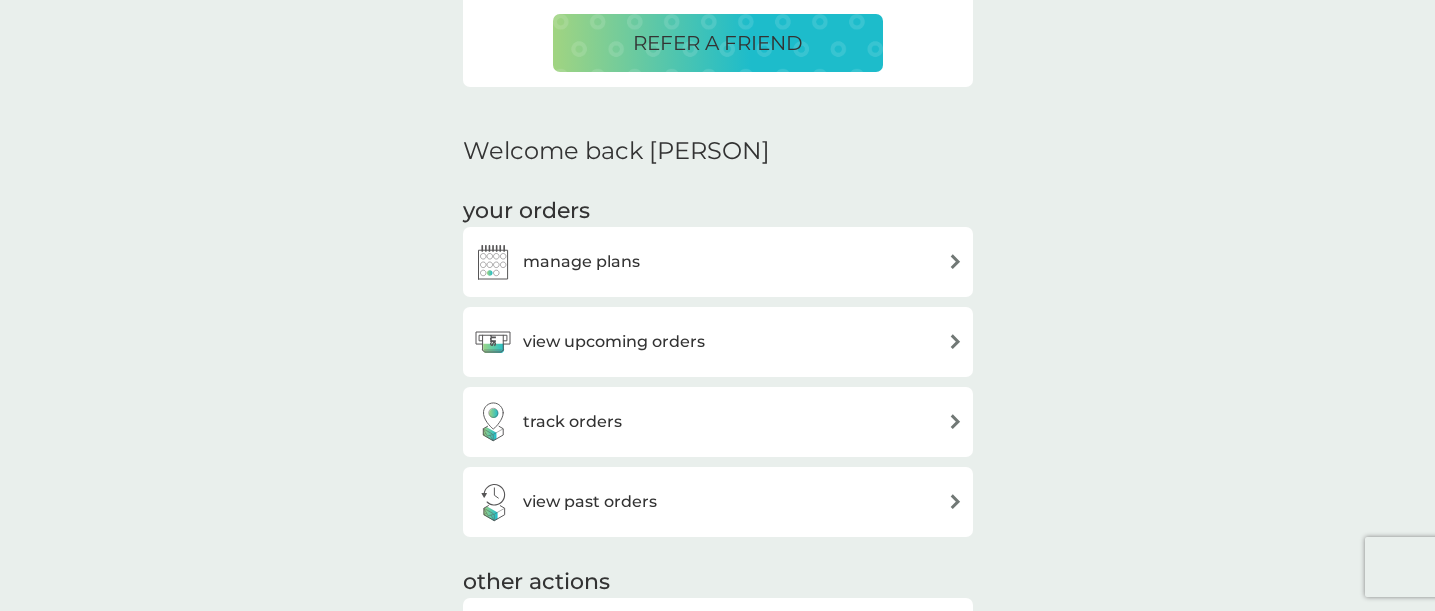 click on "REFER A FRIEND" at bounding box center [718, 43] 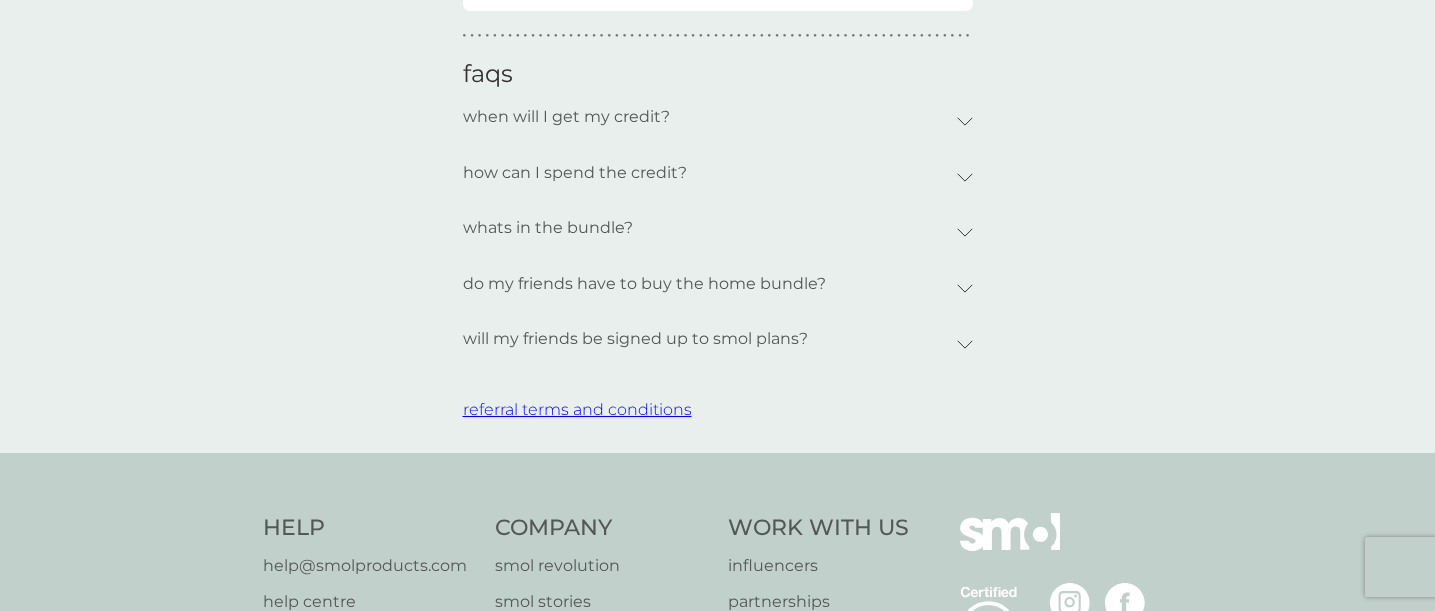scroll, scrollTop: 700, scrollLeft: 0, axis: vertical 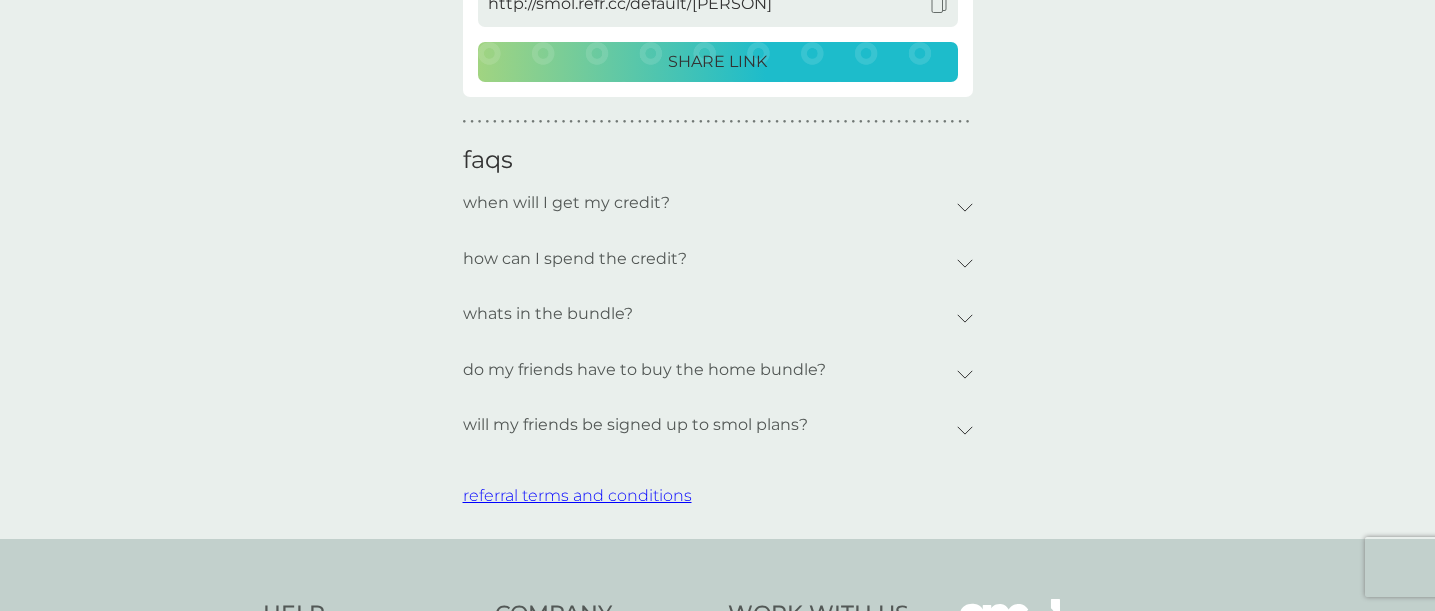 click on "do my friends have to buy the home bundle?" at bounding box center (644, 370) 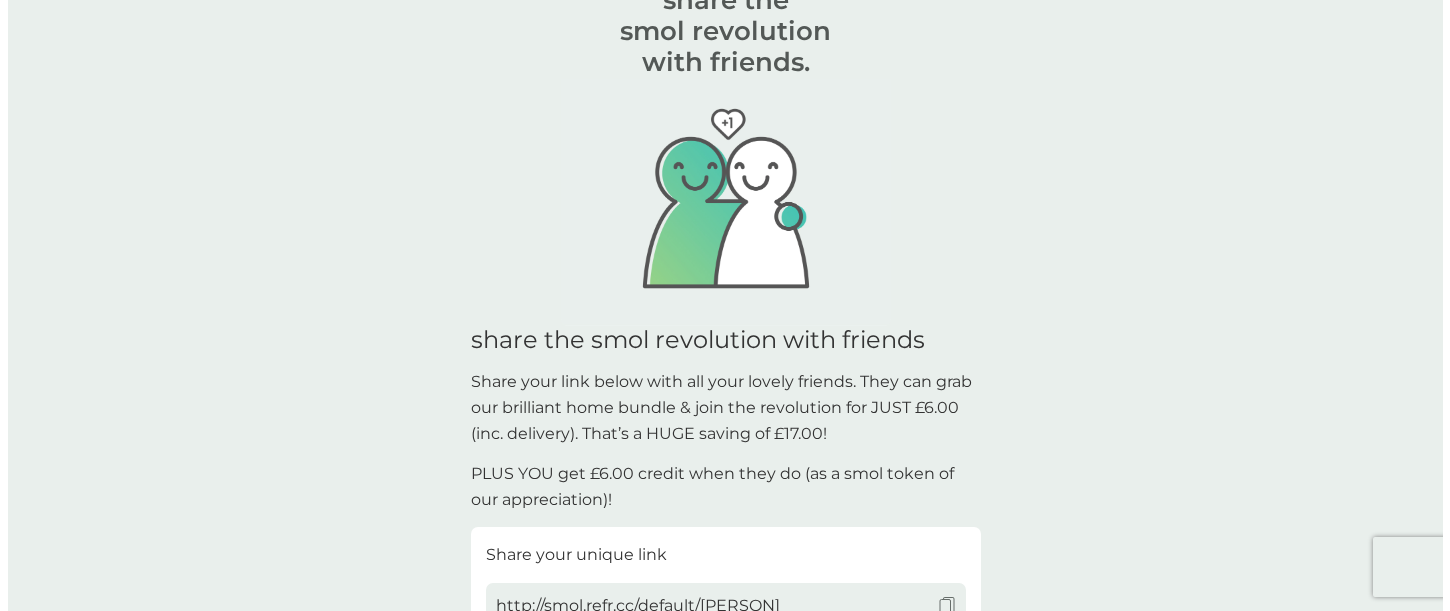 scroll, scrollTop: 0, scrollLeft: 0, axis: both 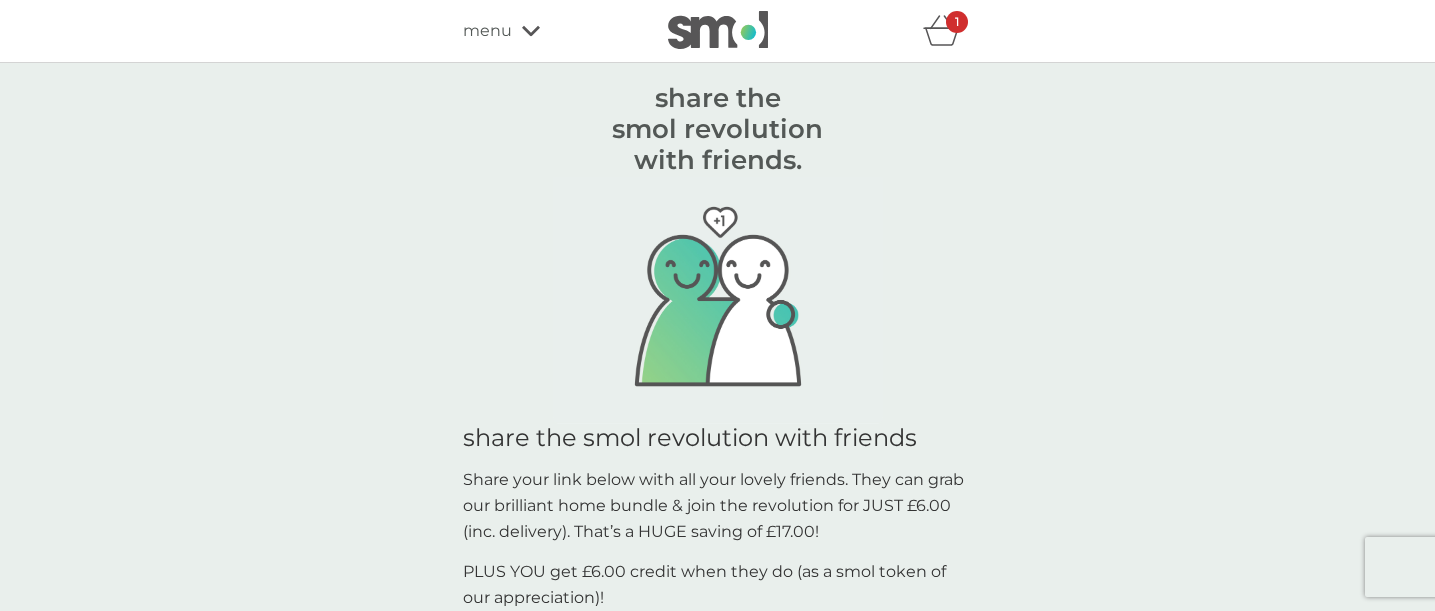 click 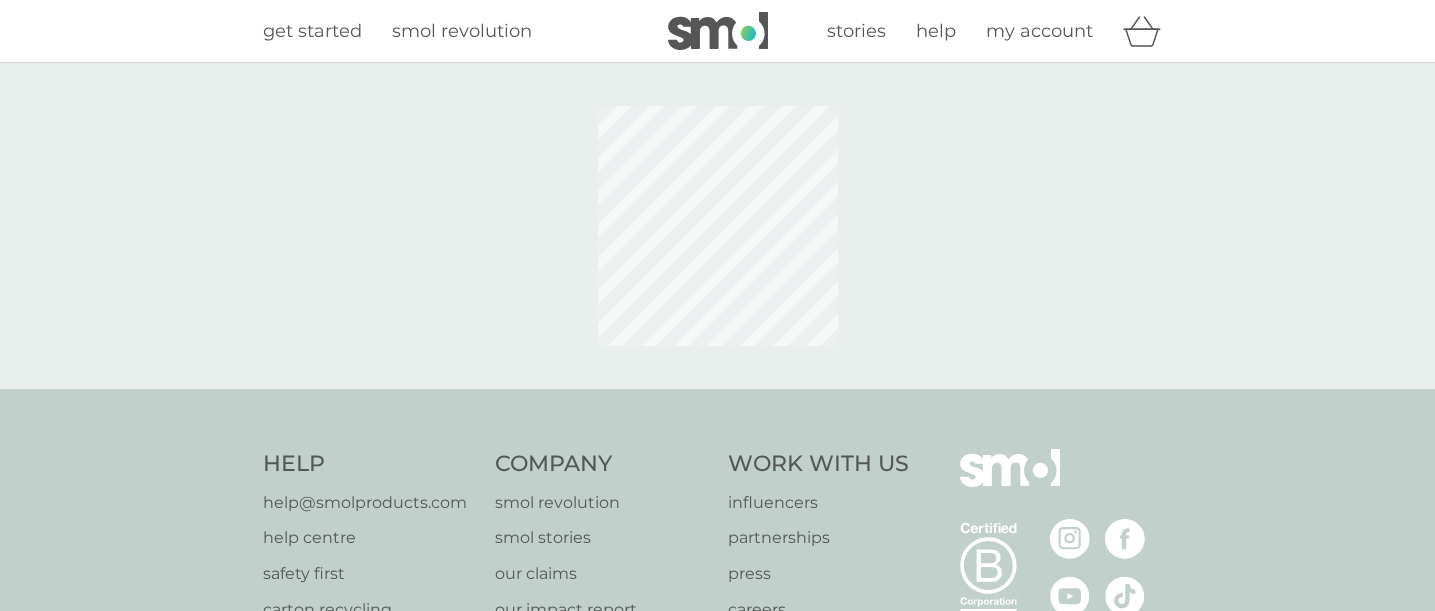 scroll, scrollTop: 0, scrollLeft: 0, axis: both 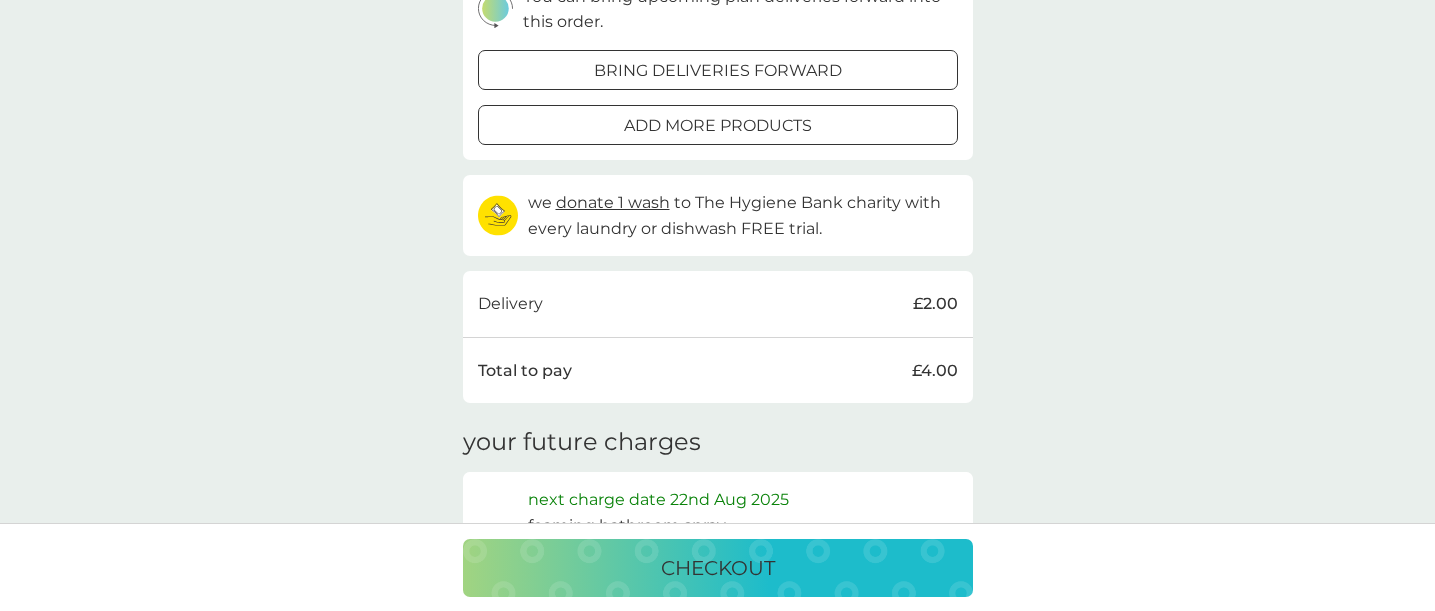 click on "add more products" at bounding box center (718, 126) 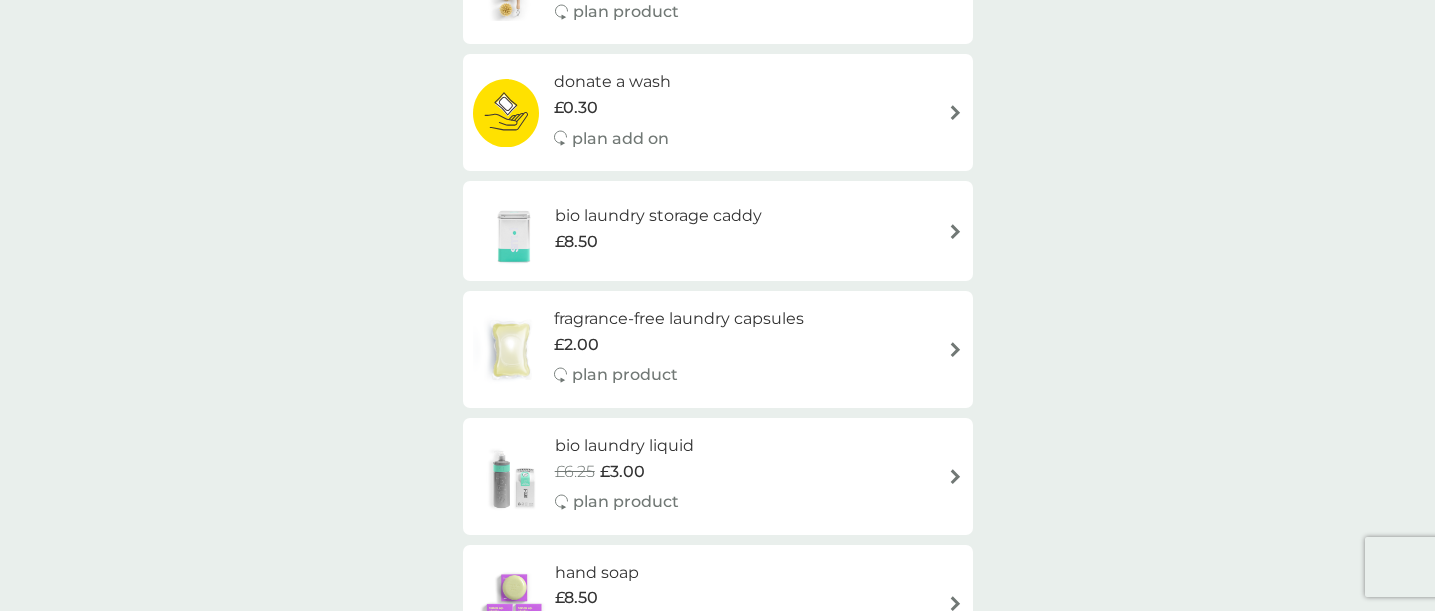 scroll, scrollTop: 1200, scrollLeft: 0, axis: vertical 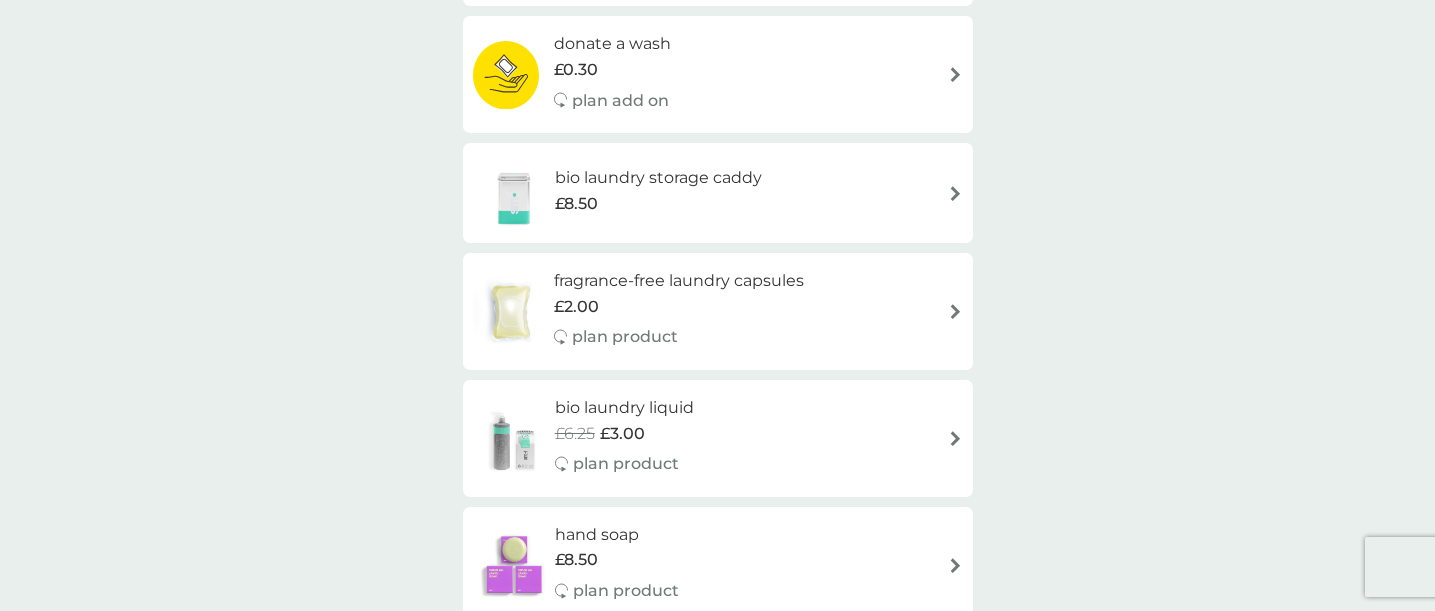 click at bounding box center [514, 193] 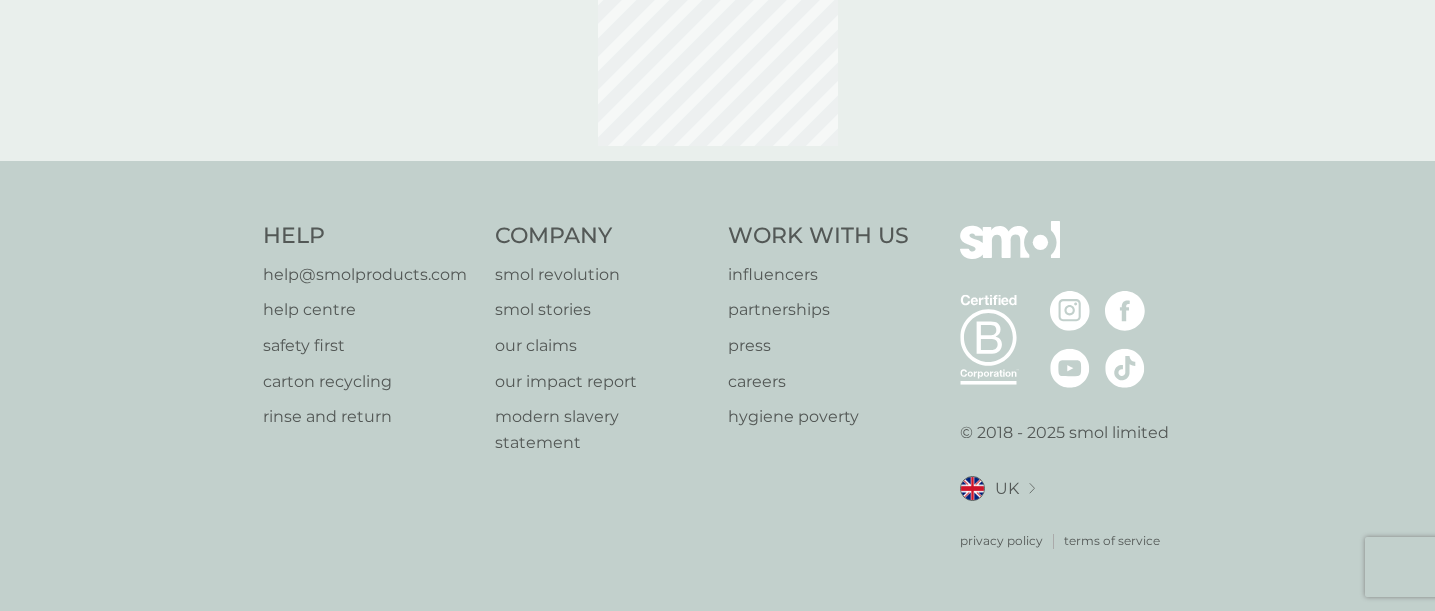 scroll, scrollTop: 0, scrollLeft: 0, axis: both 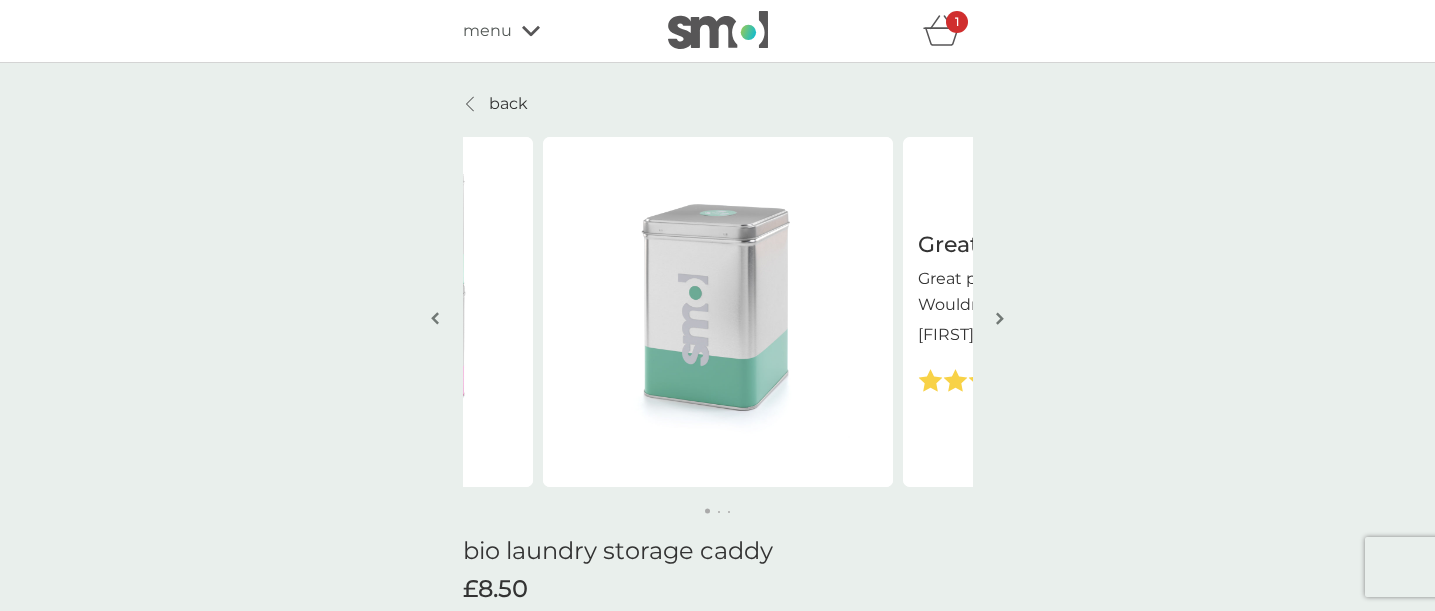 click at bounding box center [1000, 318] 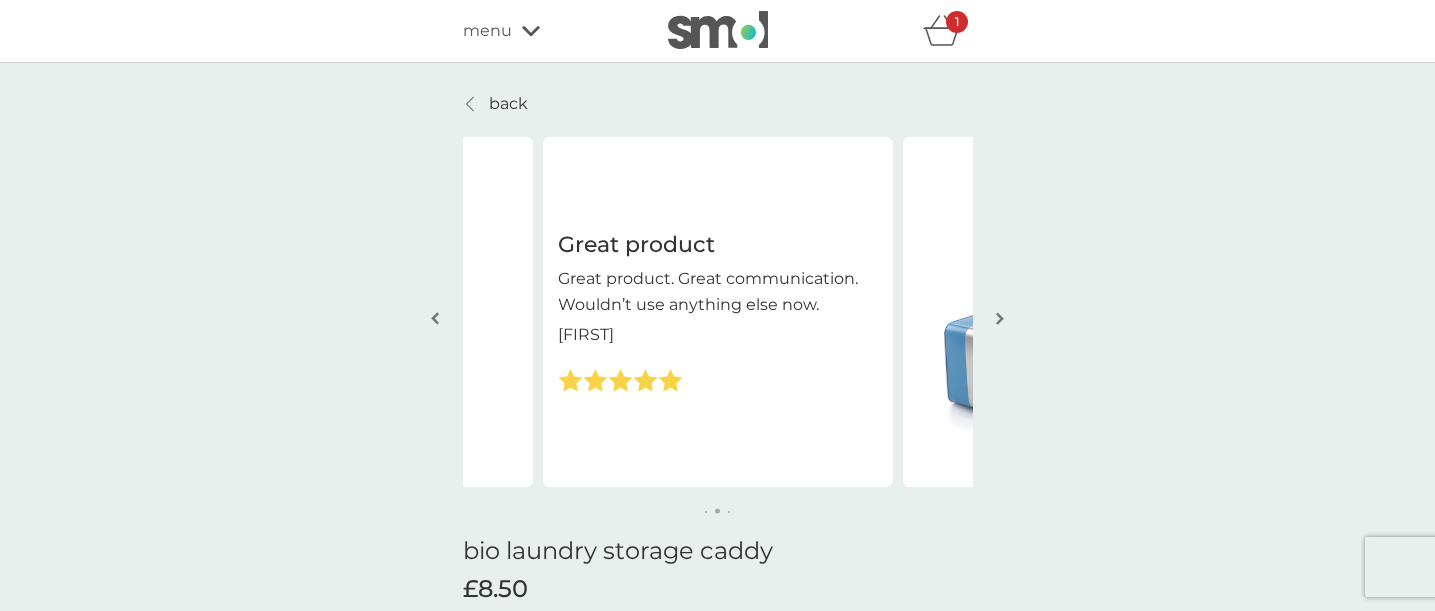 click at bounding box center (1000, 318) 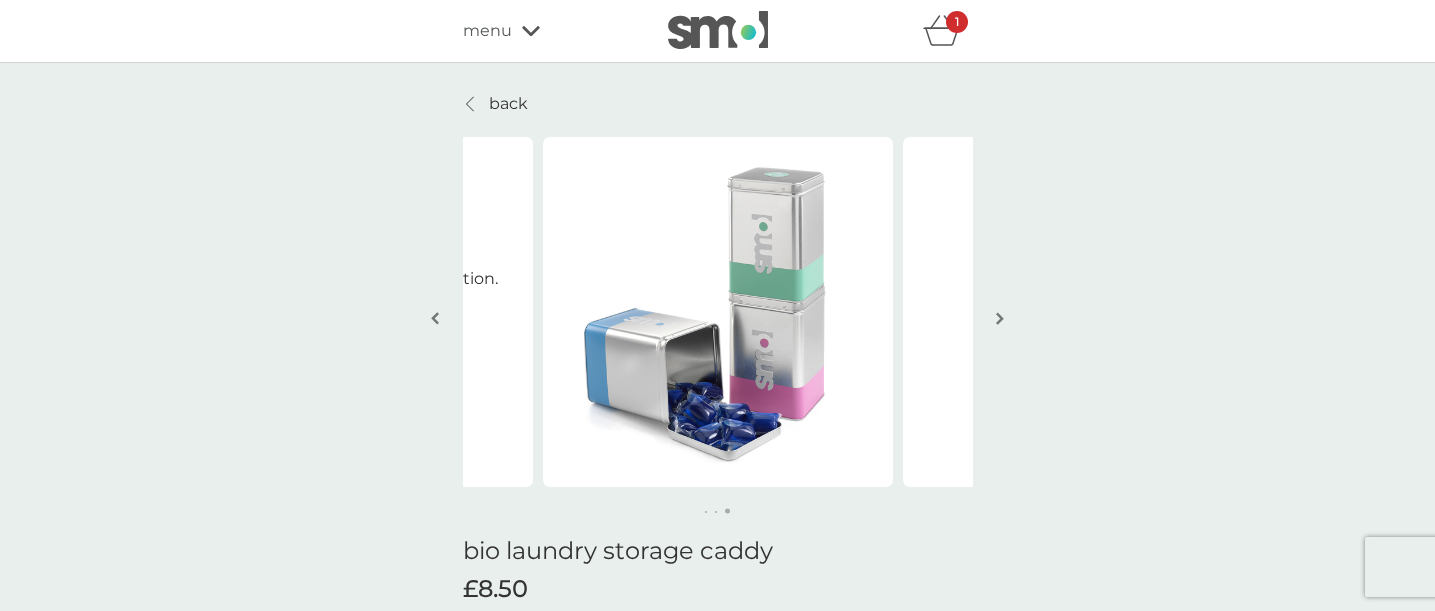 click at bounding box center [1000, 318] 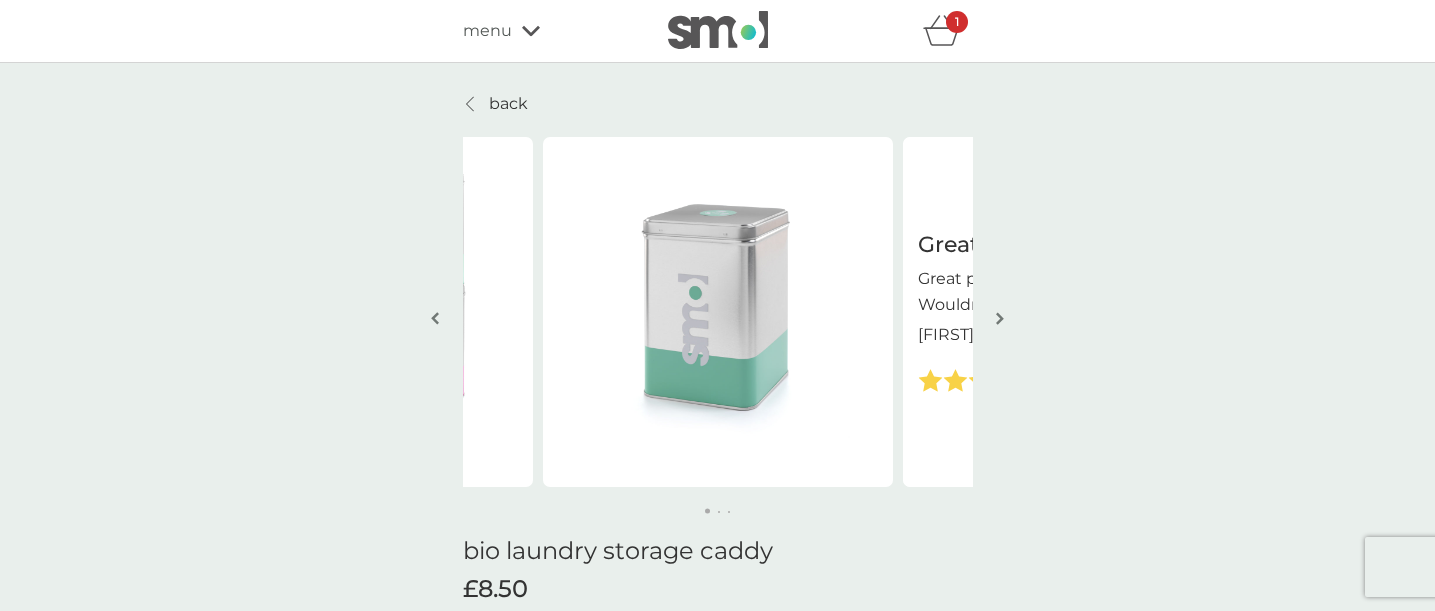 click at bounding box center (1000, 318) 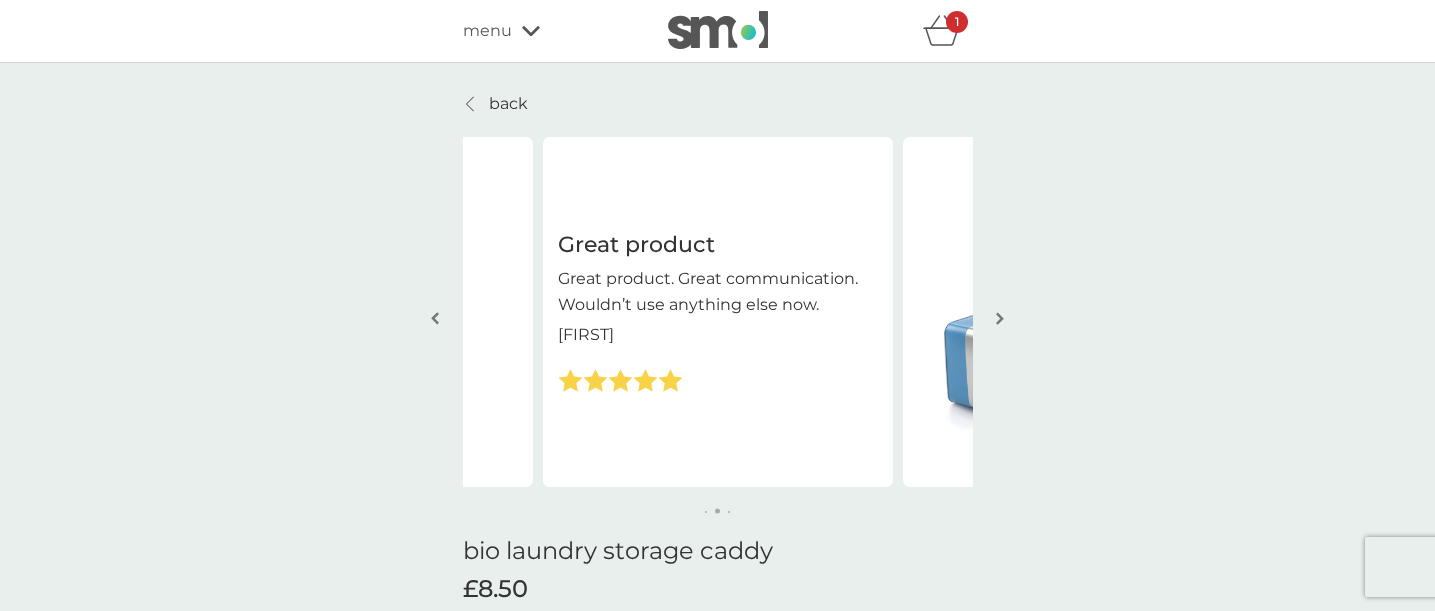 click on "back" at bounding box center (508, 104) 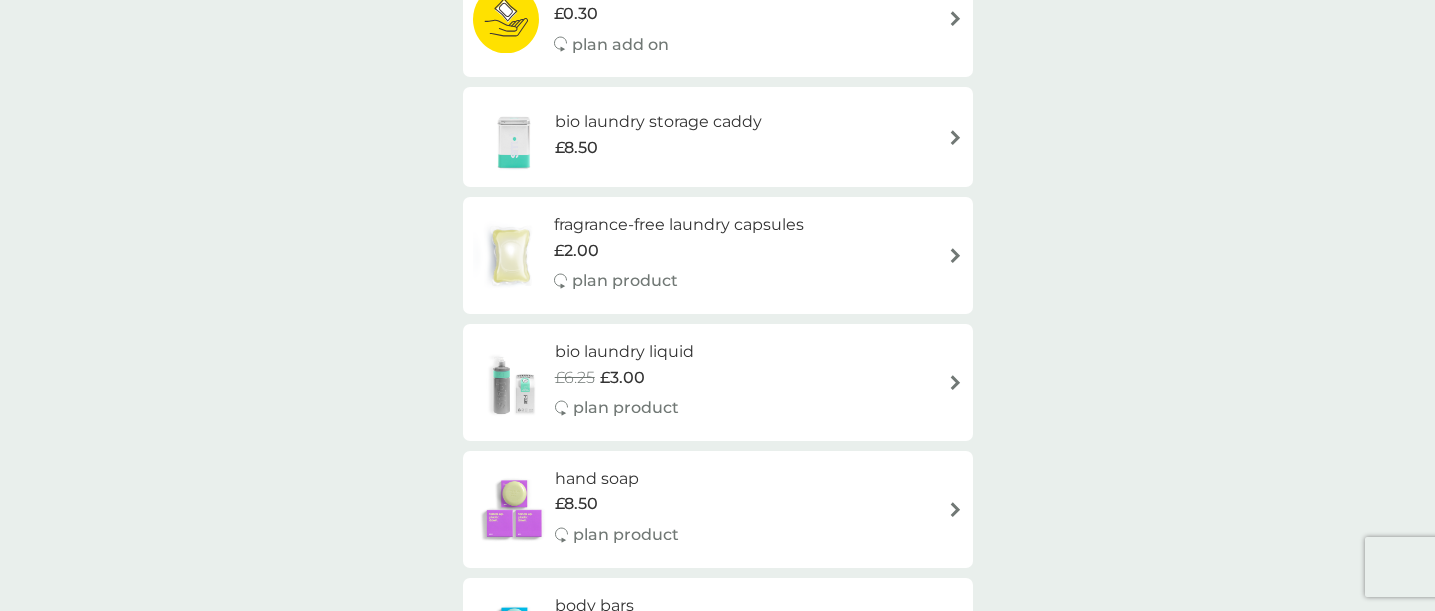 scroll, scrollTop: 1100, scrollLeft: 0, axis: vertical 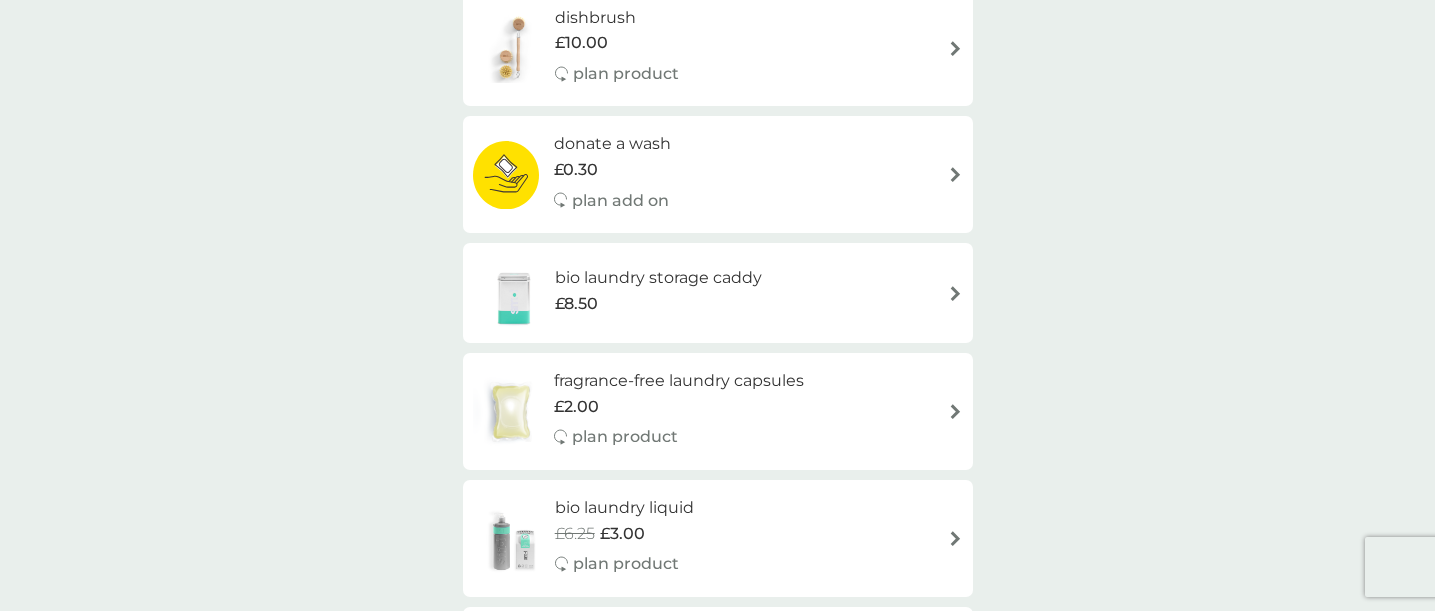 click on "bio laundry storage caddy £8.50" at bounding box center (718, 293) 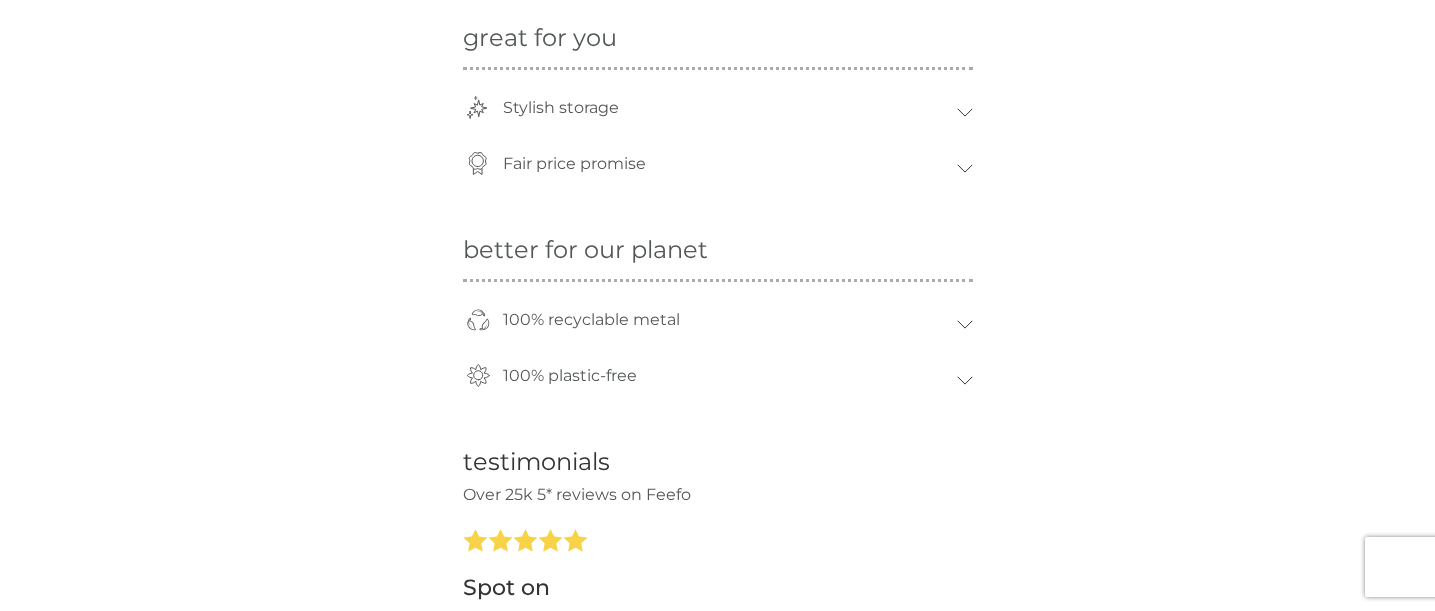 scroll, scrollTop: 0, scrollLeft: 0, axis: both 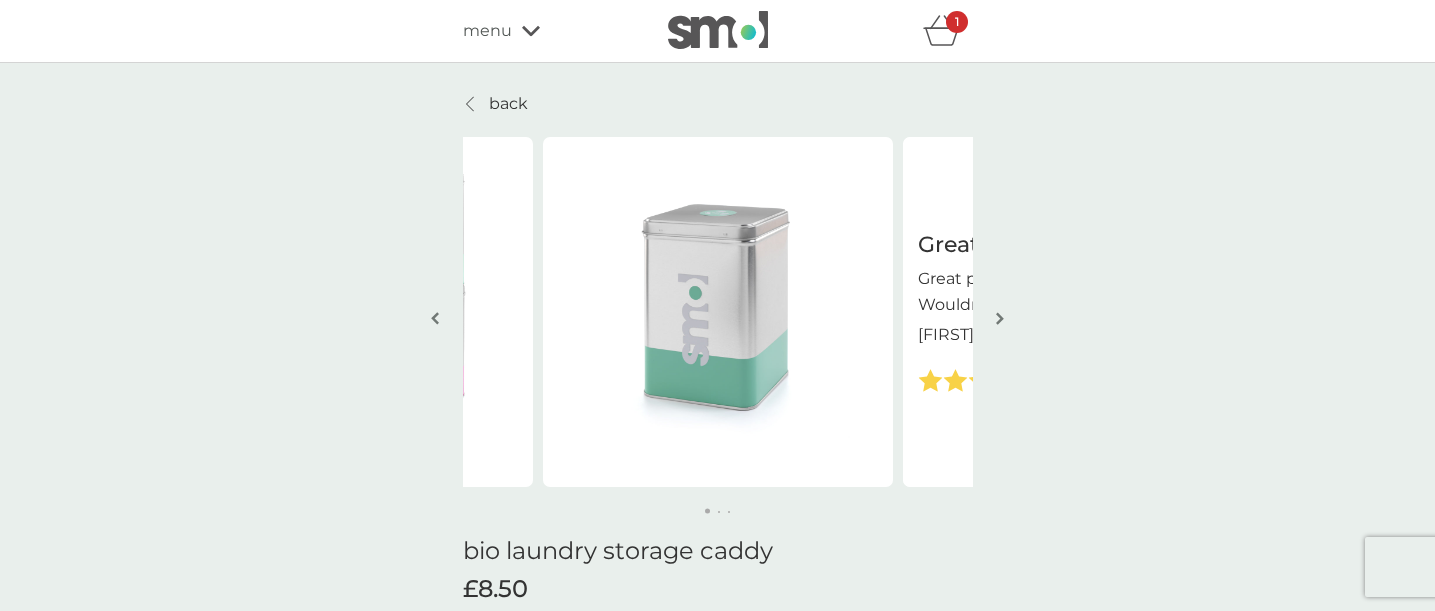 click at bounding box center [1000, 320] 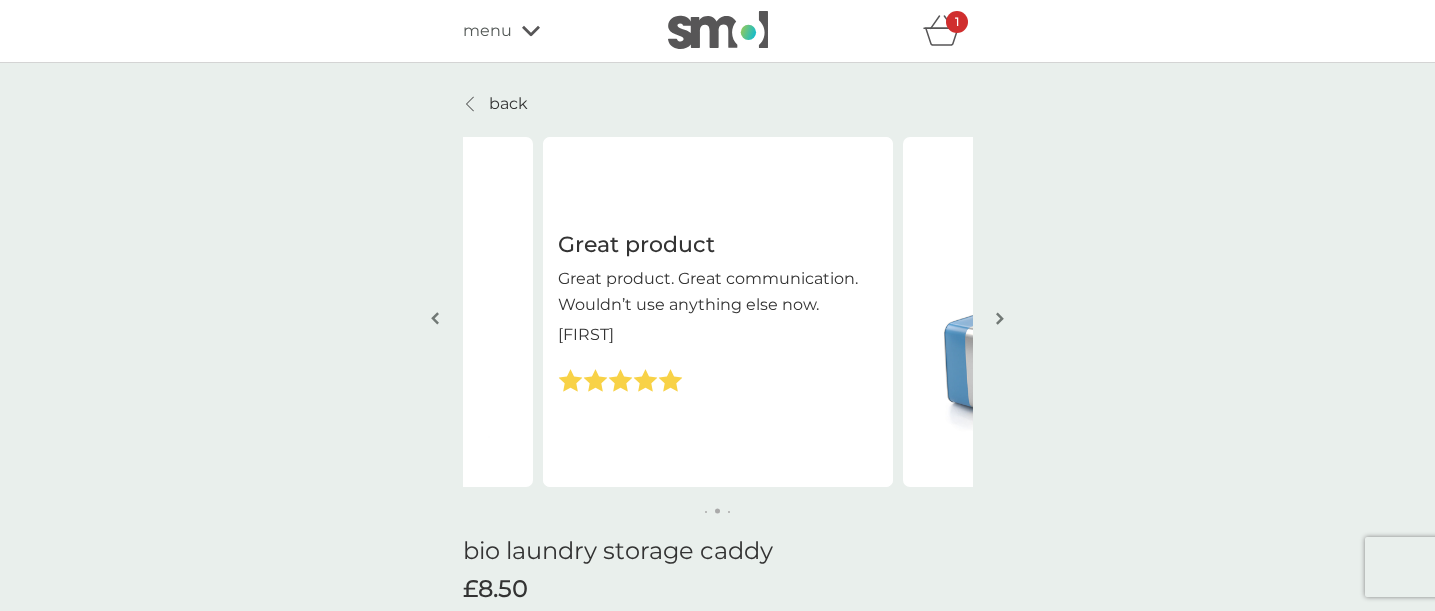 click at bounding box center [1000, 320] 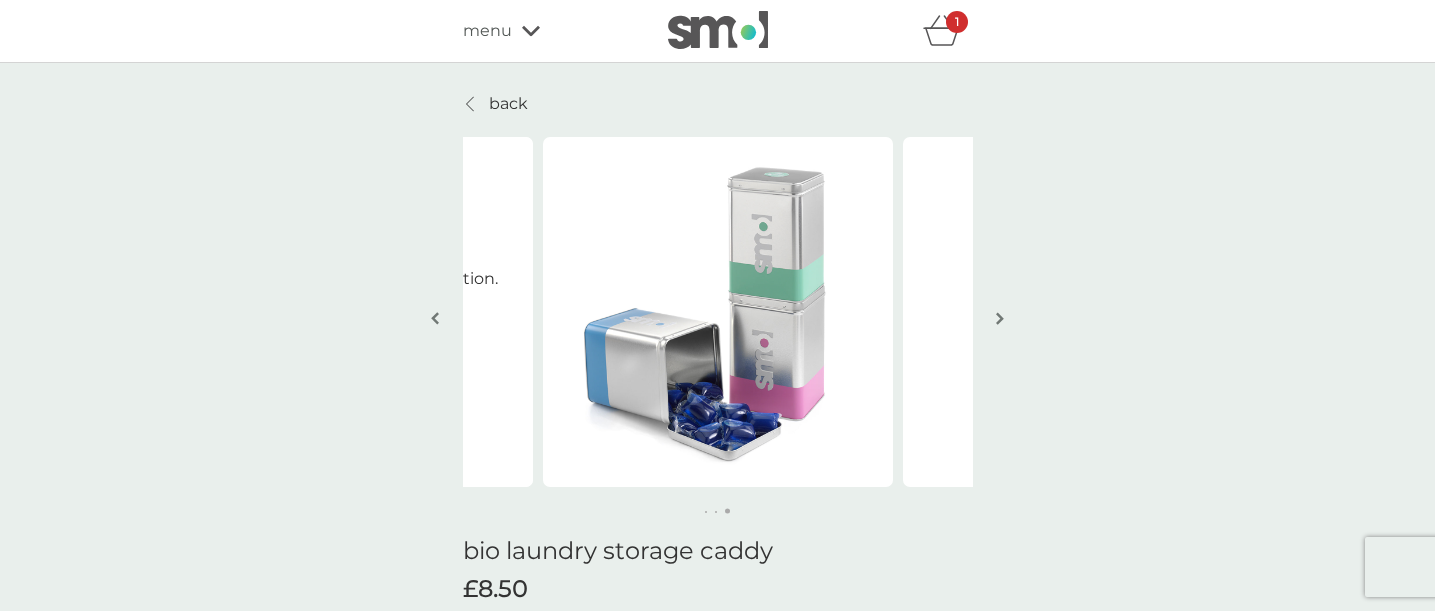 click at bounding box center (1000, 320) 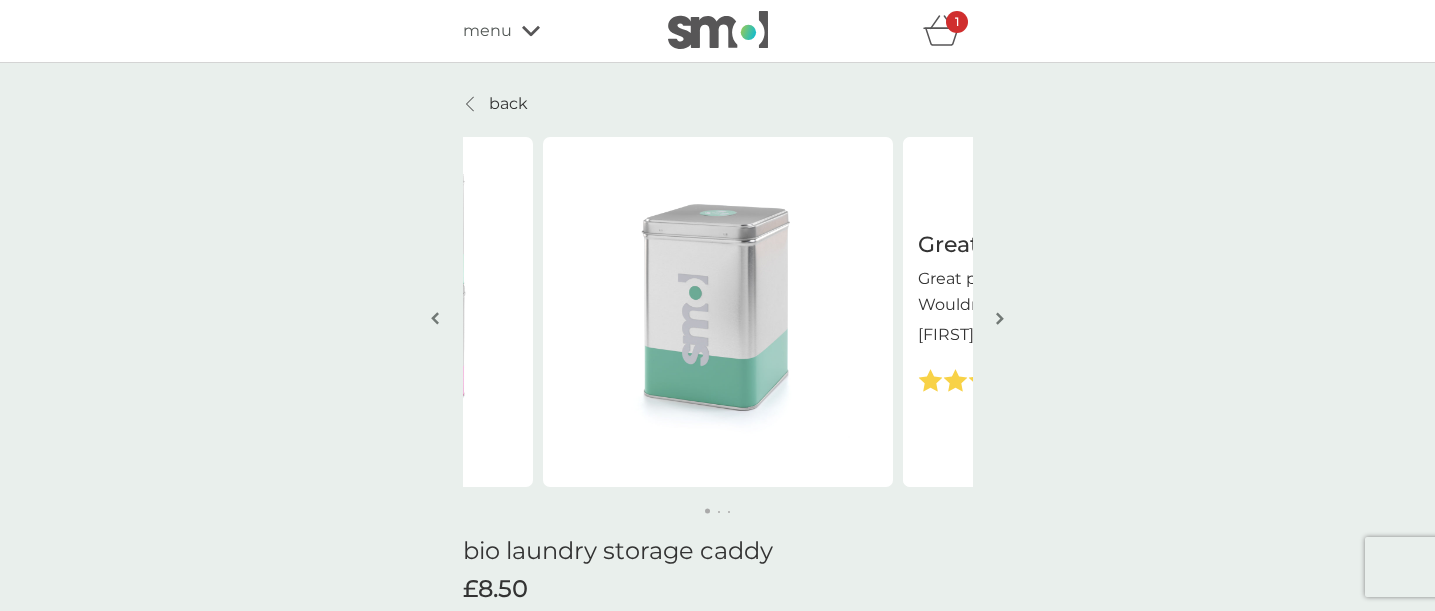 click at bounding box center [1000, 320] 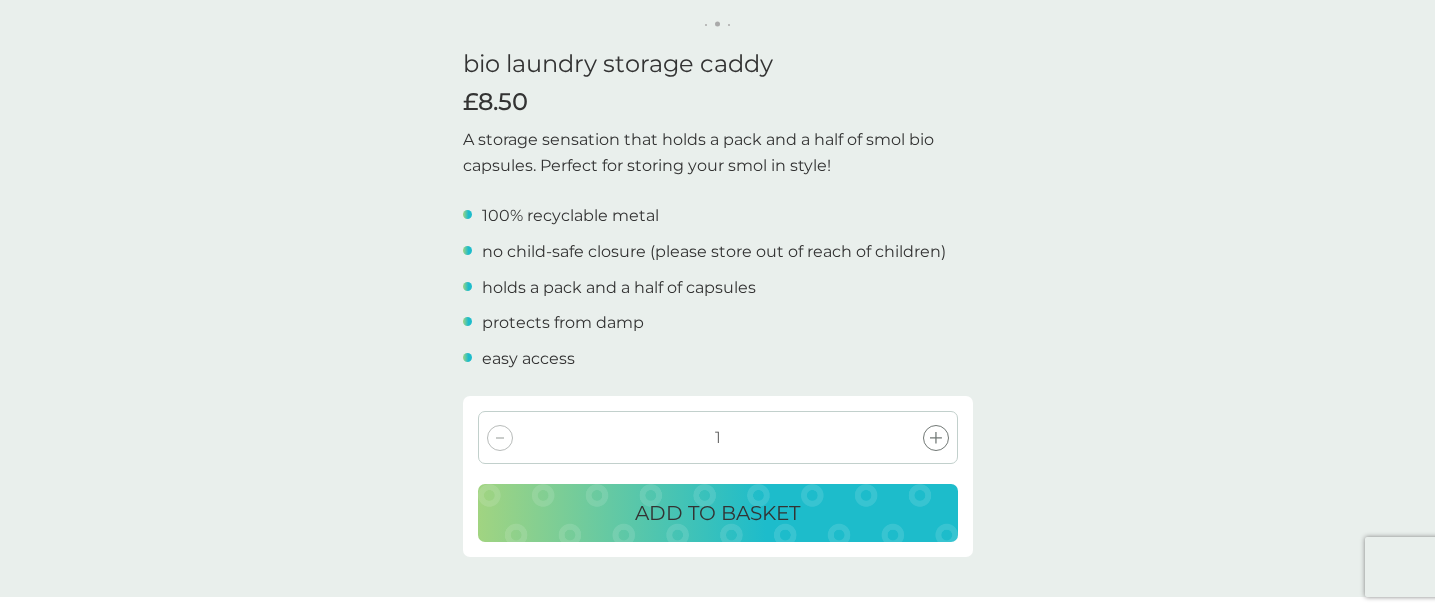 scroll, scrollTop: 600, scrollLeft: 0, axis: vertical 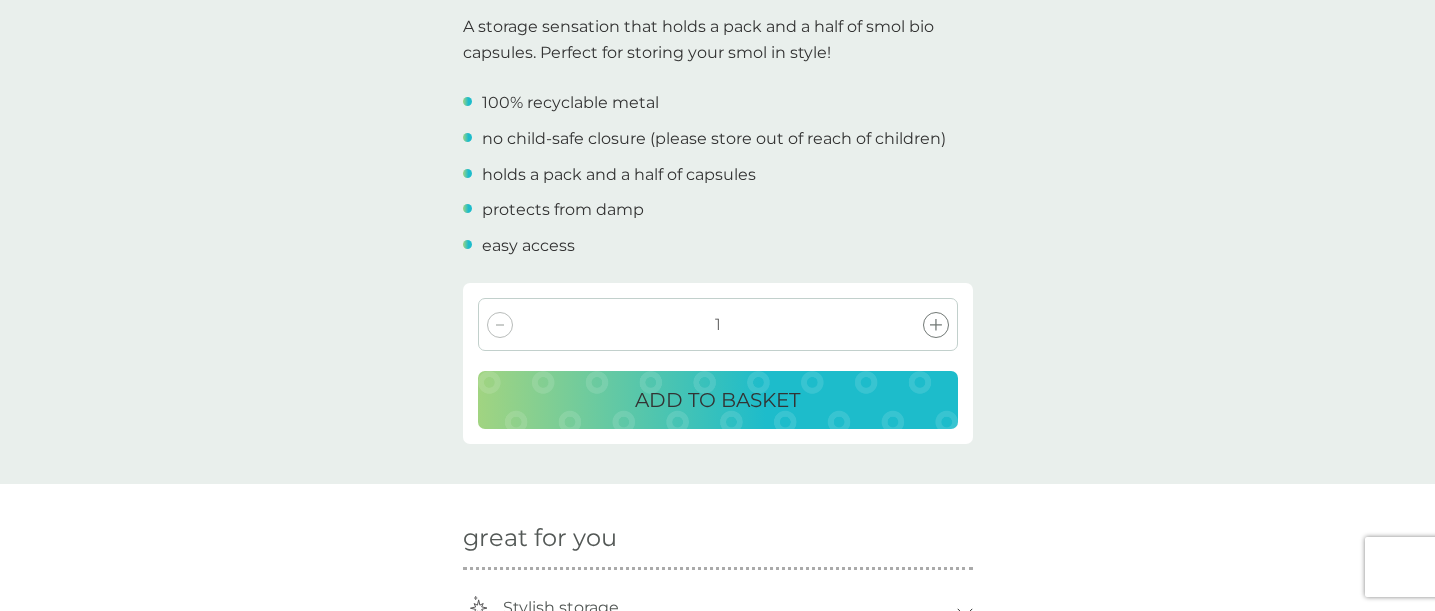 click on "ADD TO BASKET" at bounding box center [717, 400] 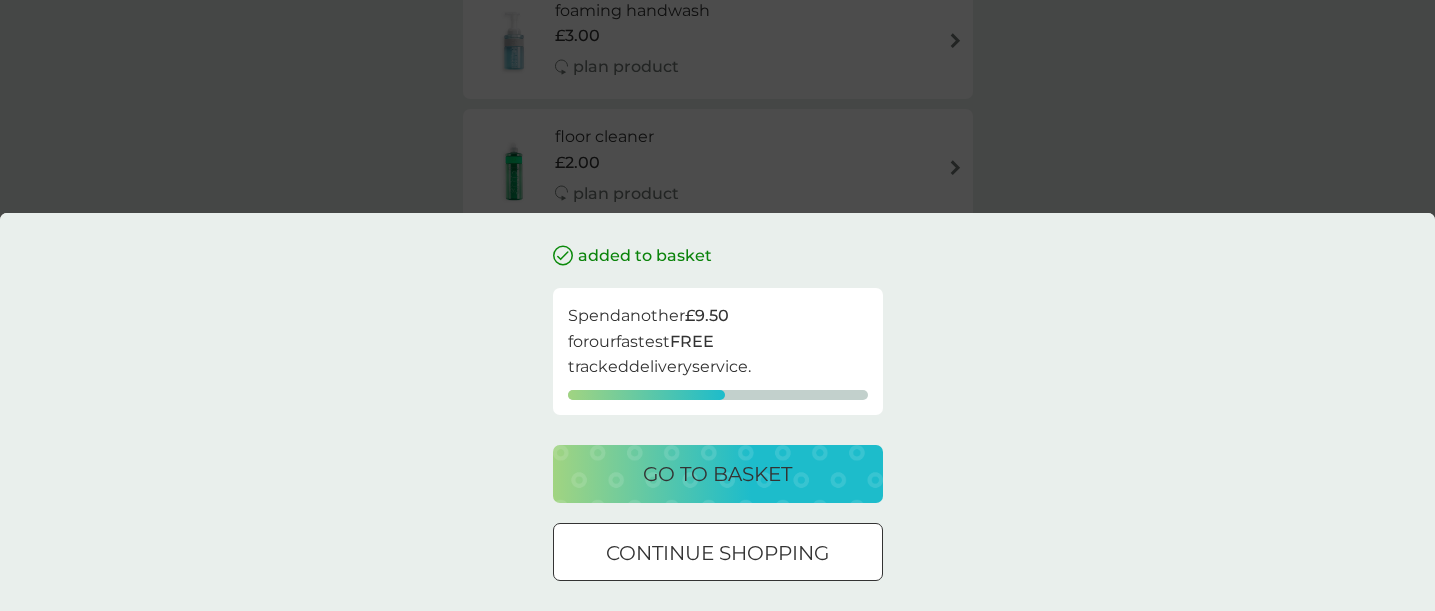 scroll, scrollTop: 0, scrollLeft: 0, axis: both 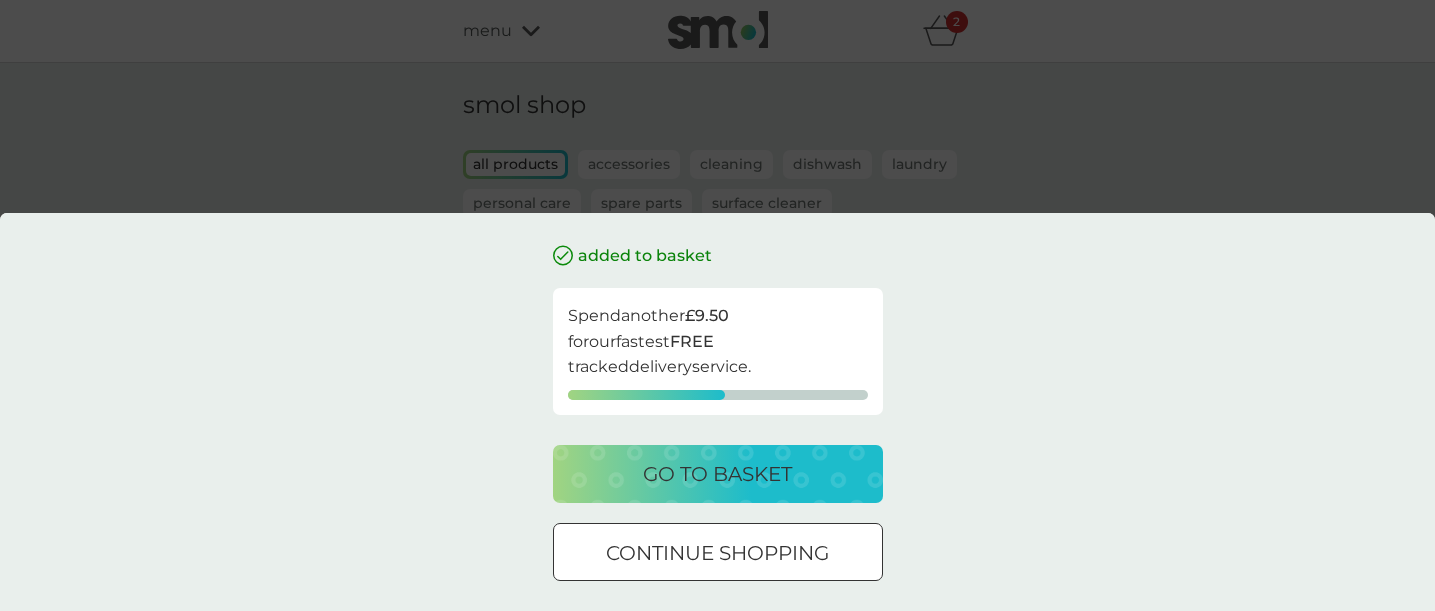 click on "go to basket" at bounding box center [717, 474] 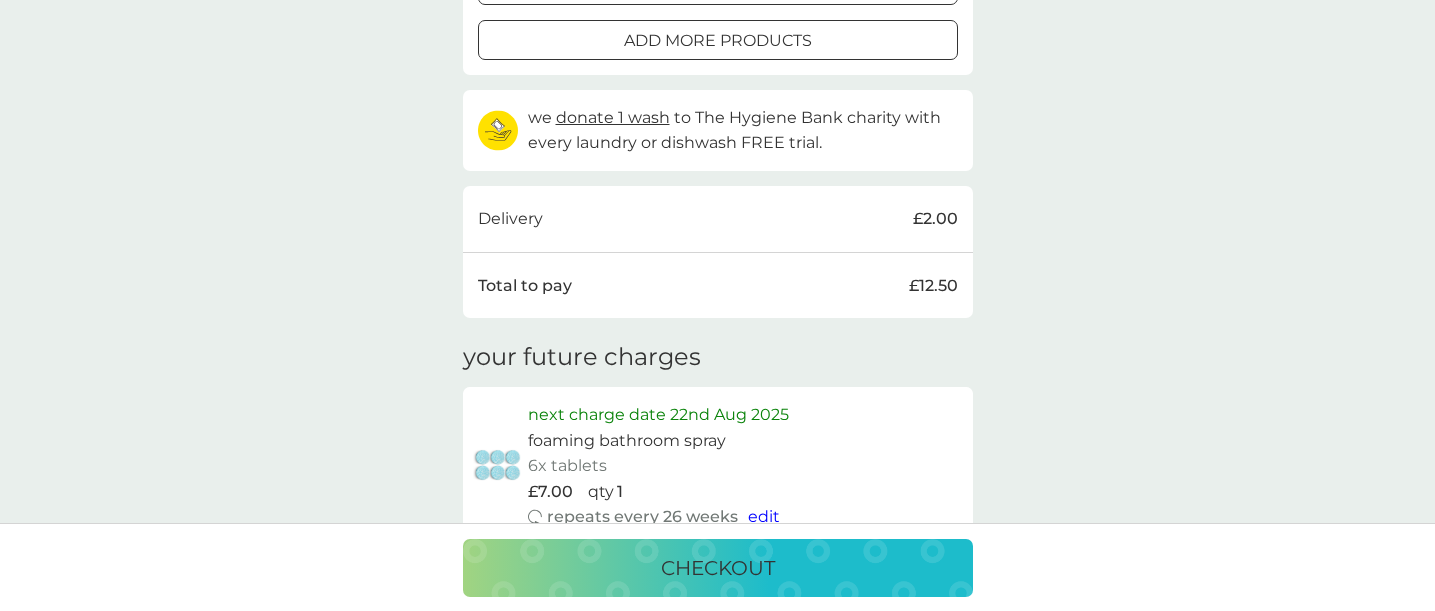 scroll, scrollTop: 600, scrollLeft: 0, axis: vertical 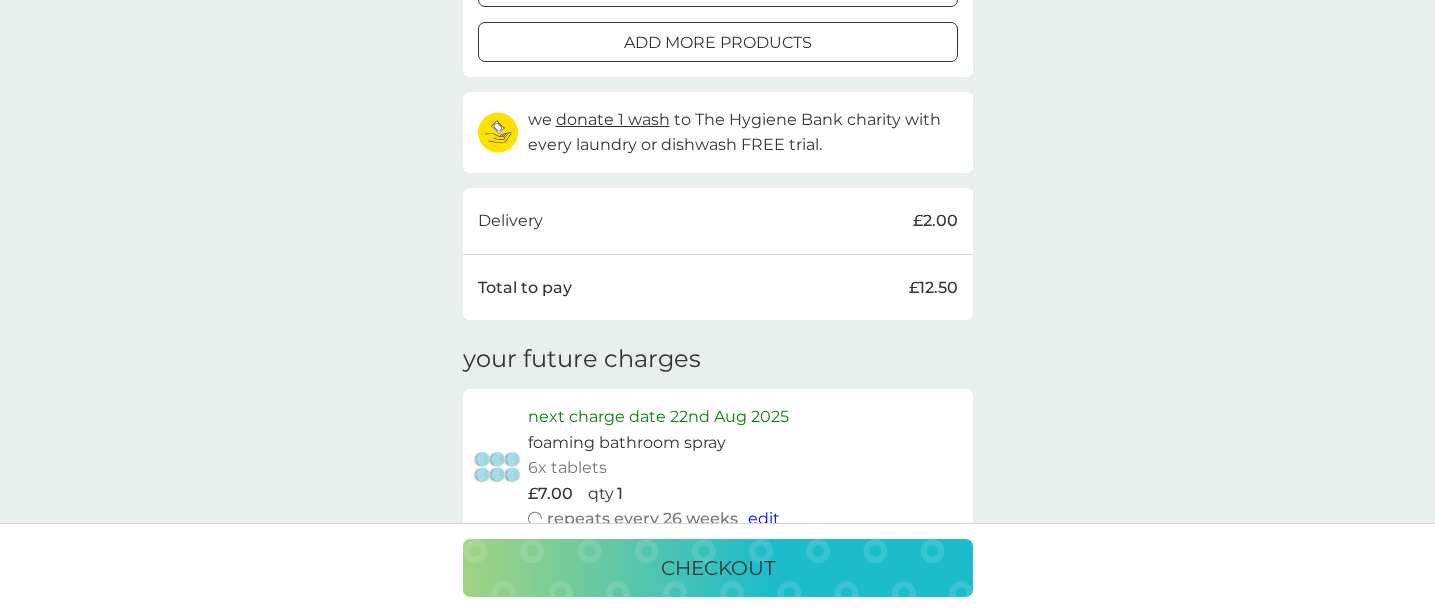 click on "checkout" at bounding box center (718, 568) 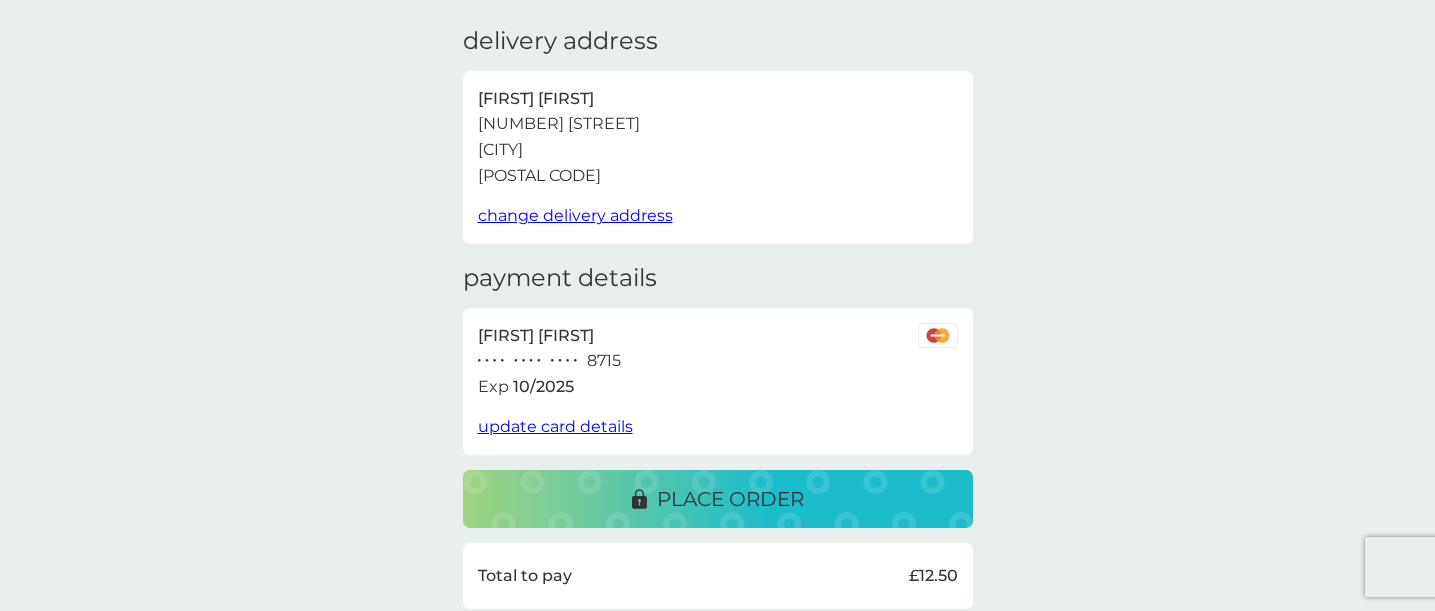 scroll, scrollTop: 200, scrollLeft: 0, axis: vertical 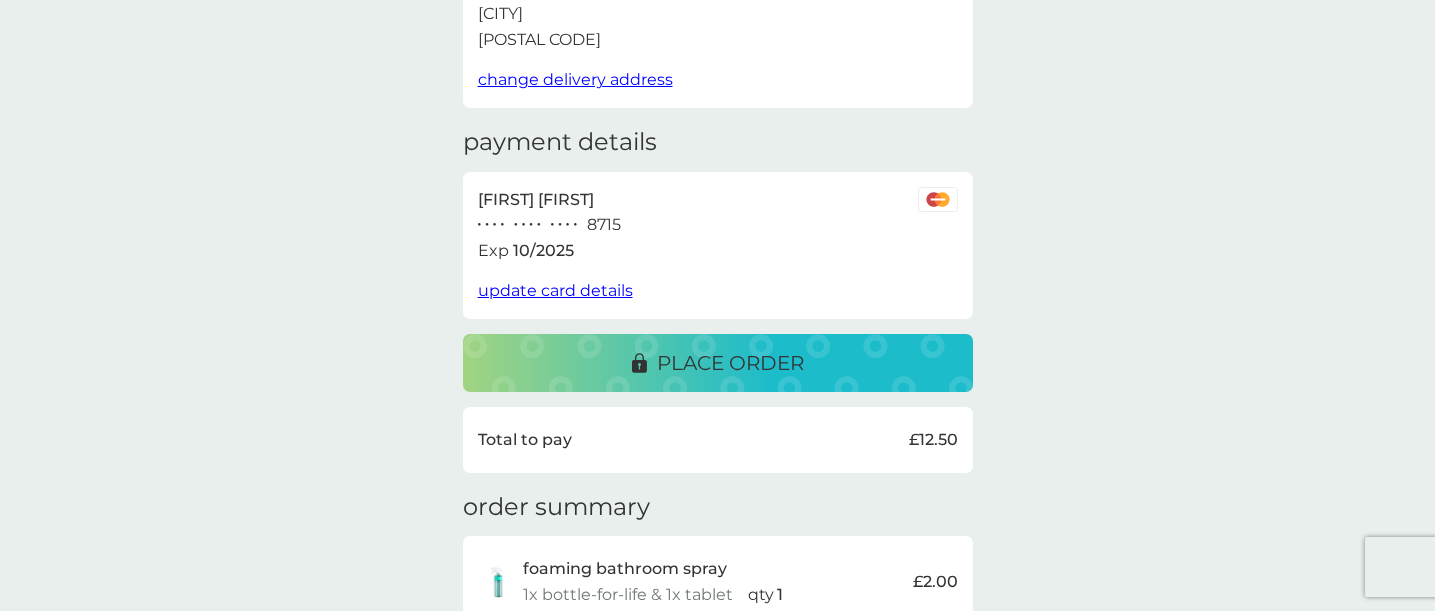 click on "place order" at bounding box center (730, 363) 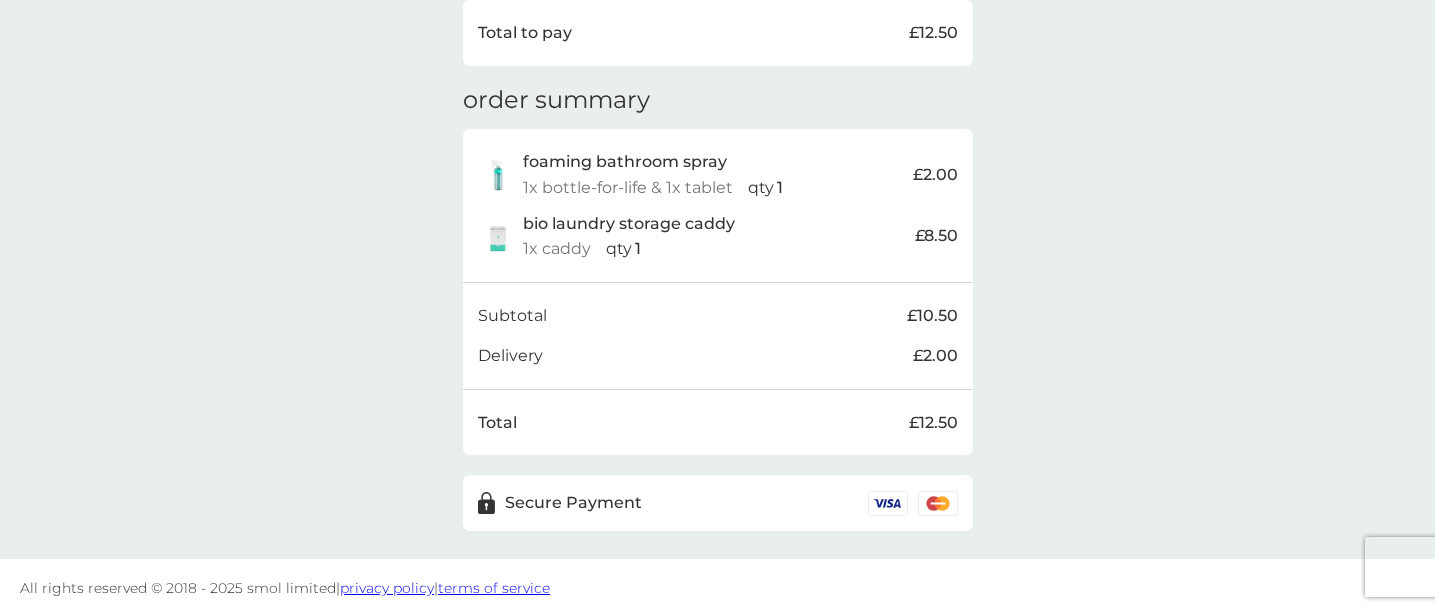 scroll, scrollTop: 613, scrollLeft: 0, axis: vertical 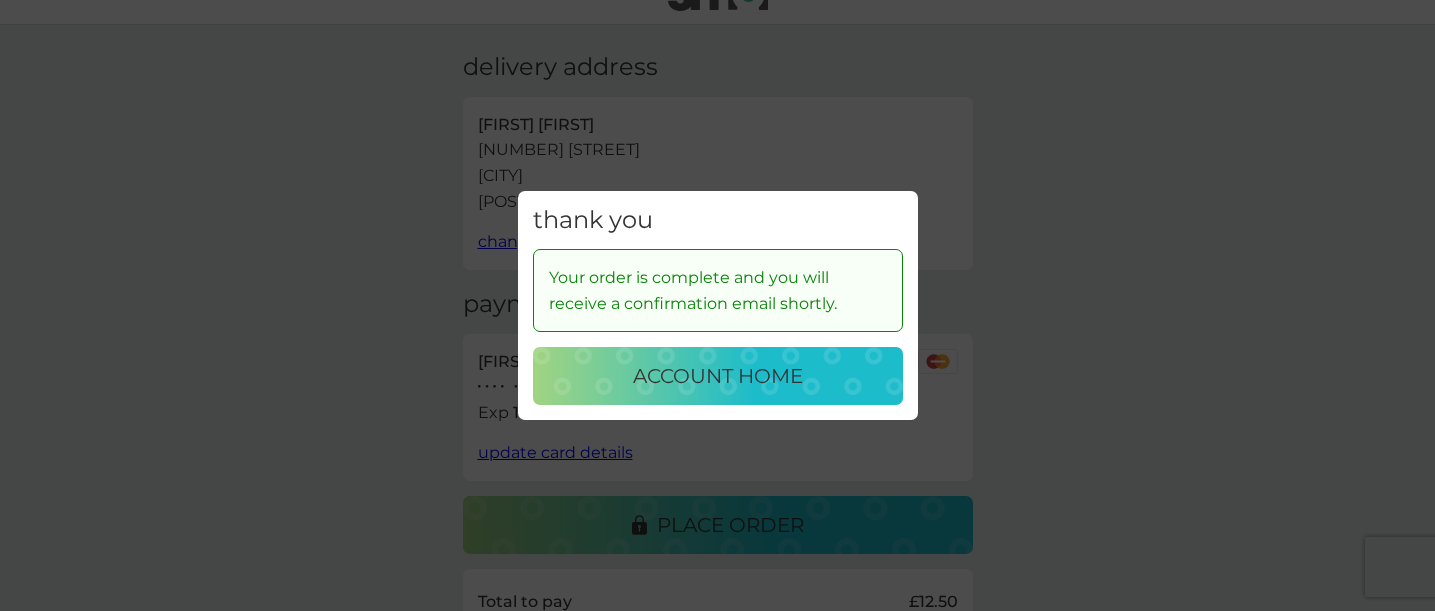 click on "account home" at bounding box center (718, 376) 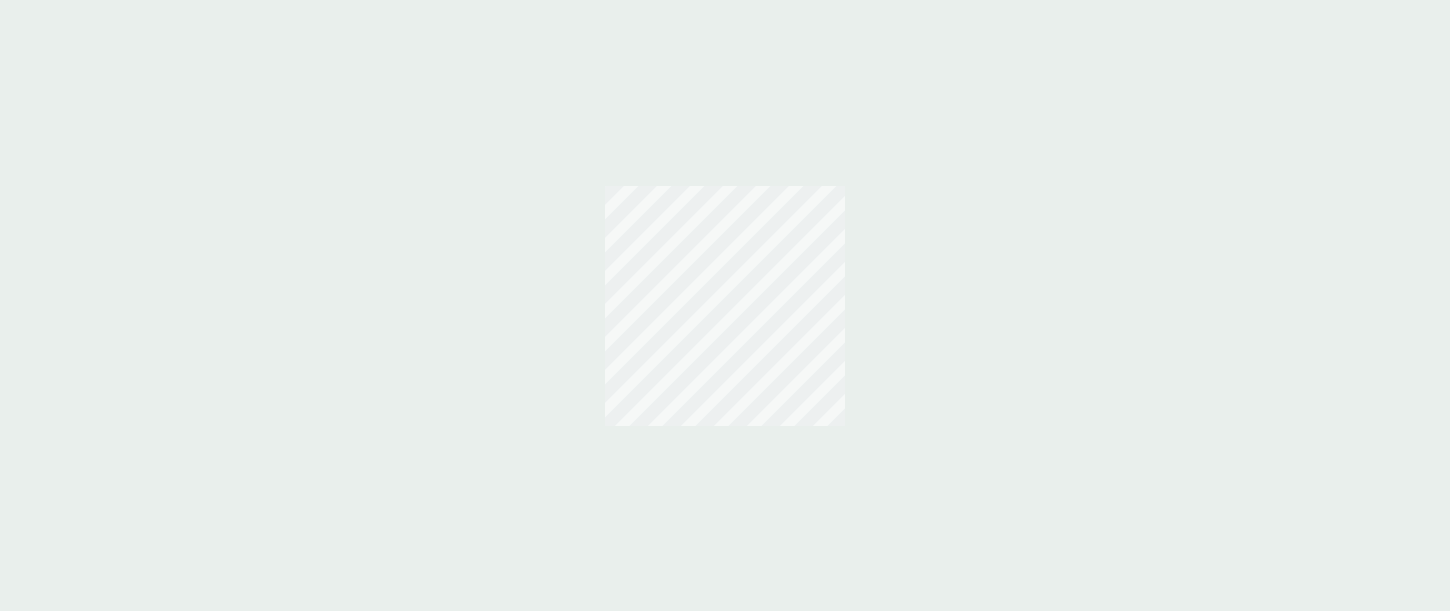 scroll, scrollTop: 0, scrollLeft: 0, axis: both 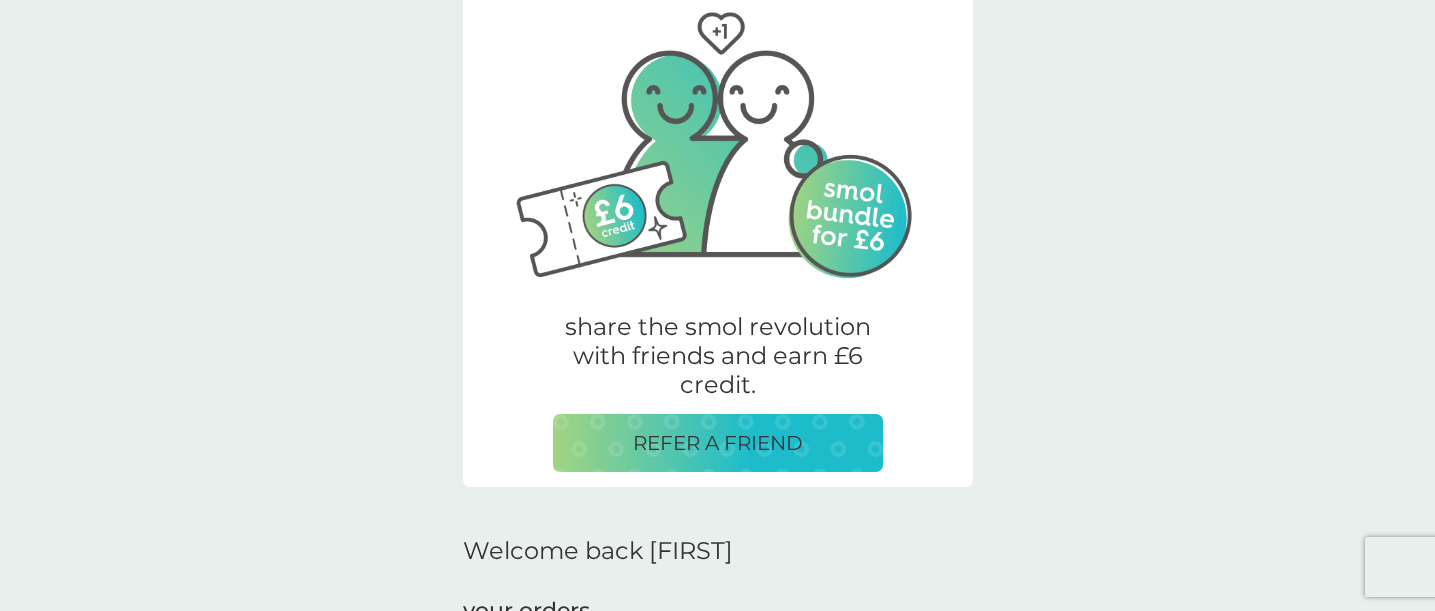 click at bounding box center [718, 138] 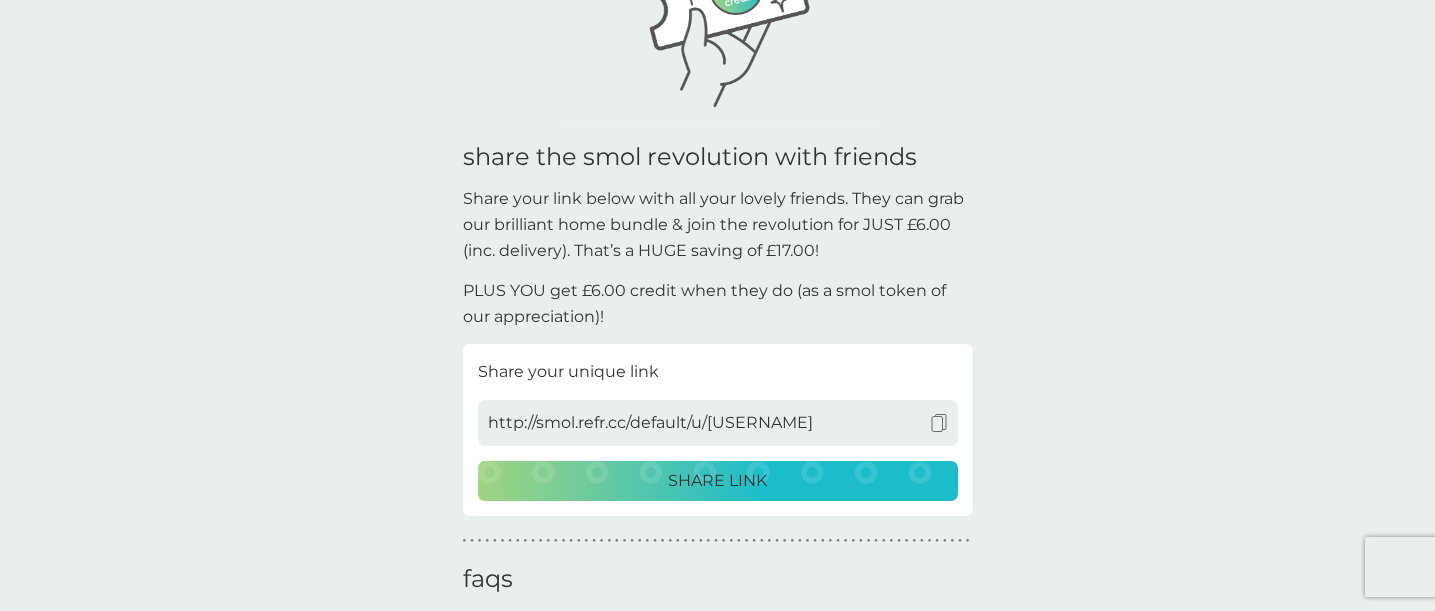 scroll, scrollTop: 400, scrollLeft: 0, axis: vertical 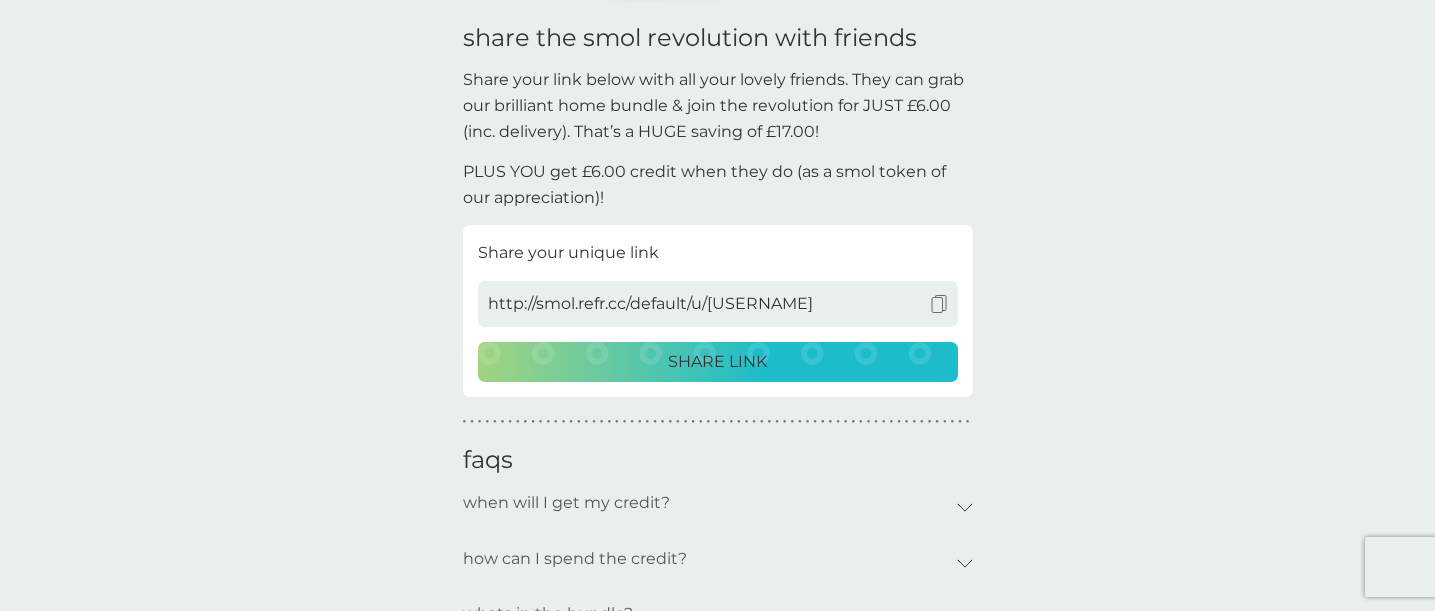 click on "SHARE LINK" at bounding box center [717, 362] 